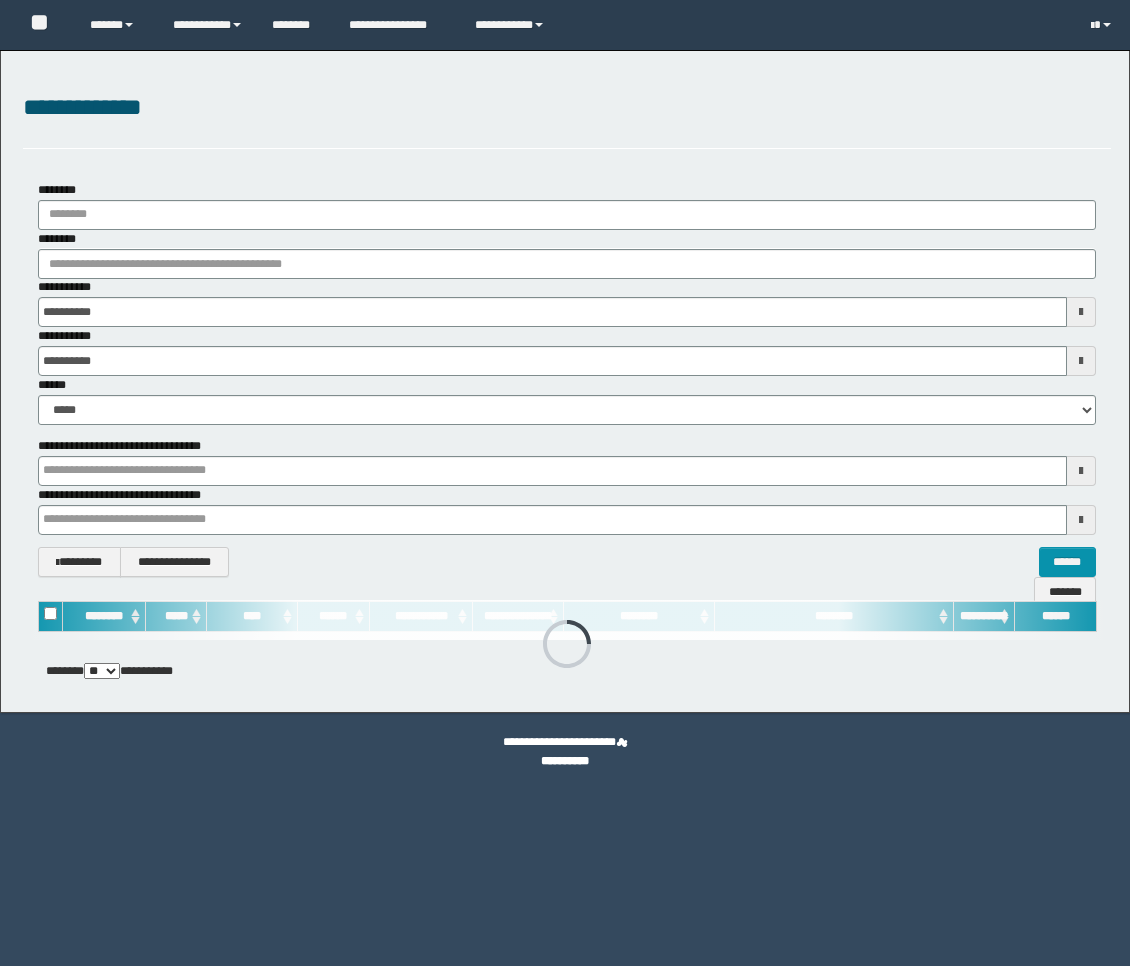 scroll, scrollTop: 0, scrollLeft: 0, axis: both 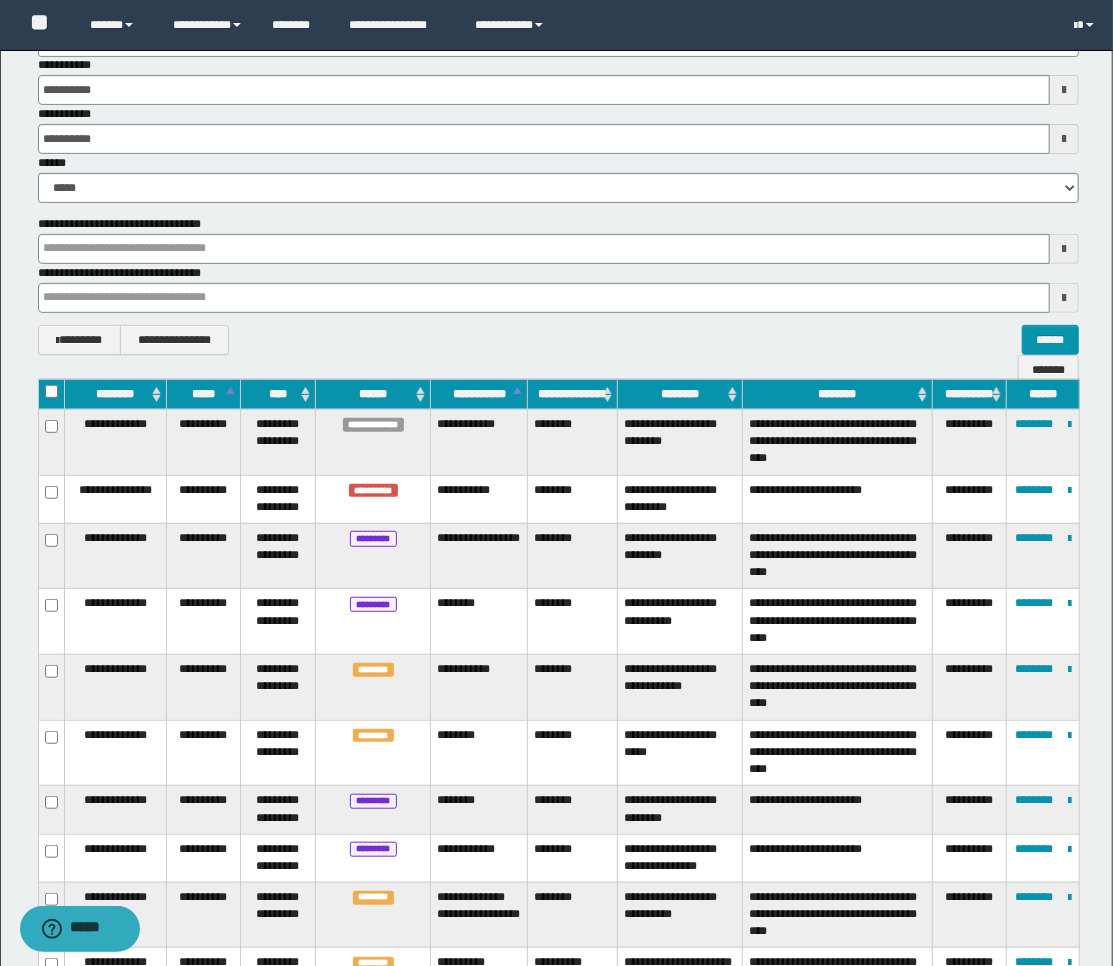 click on "**********" at bounding box center (559, 340) 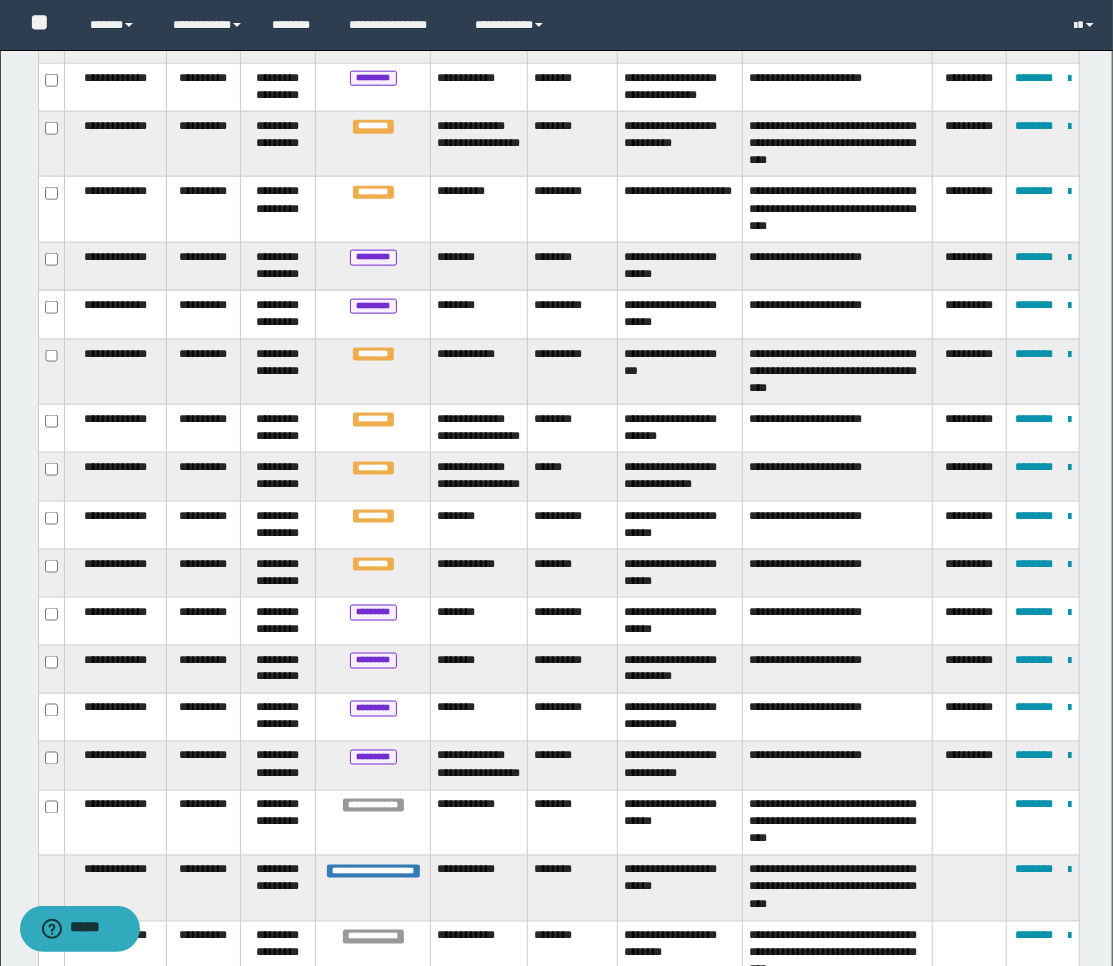 scroll, scrollTop: 1000, scrollLeft: 0, axis: vertical 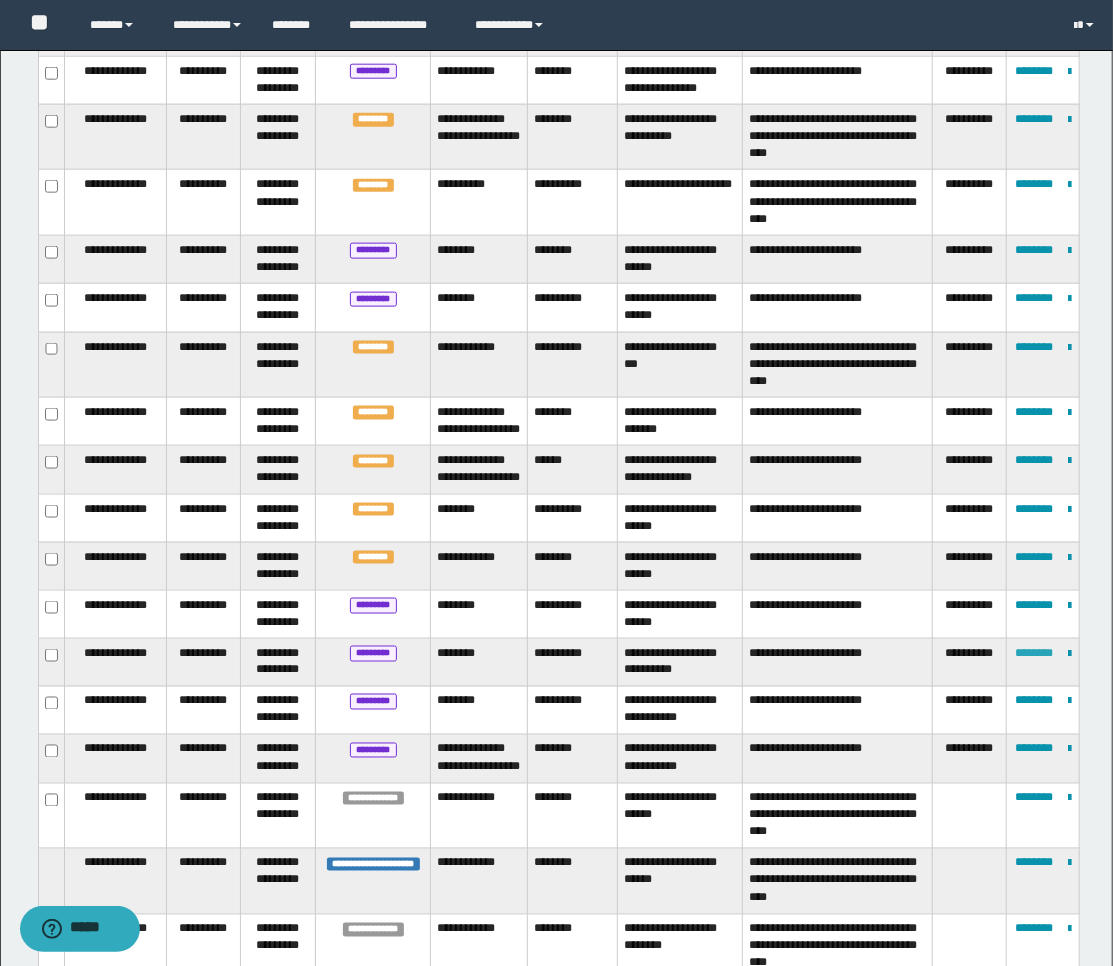 click on "********" at bounding box center [1034, 653] 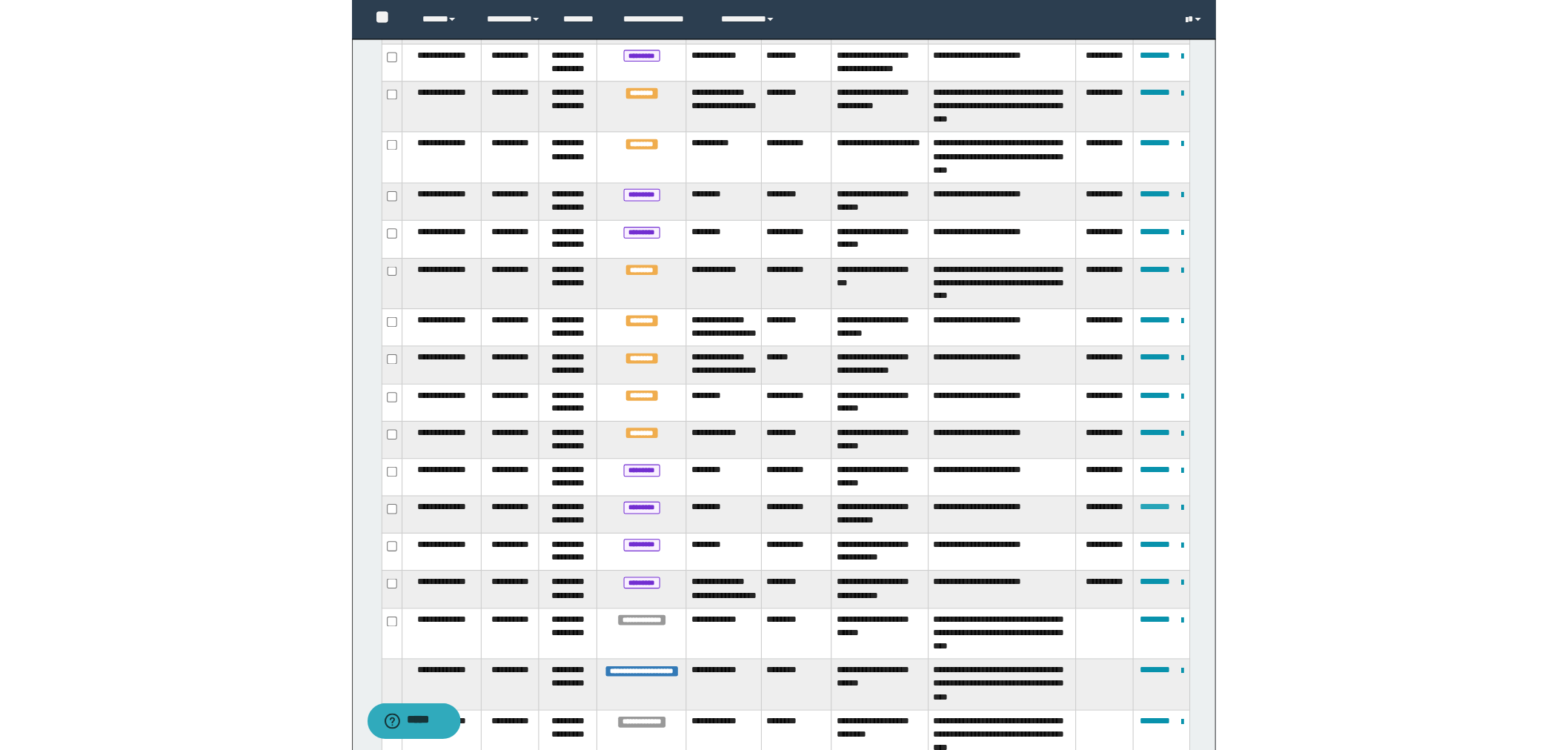 scroll, scrollTop: 0, scrollLeft: 0, axis: both 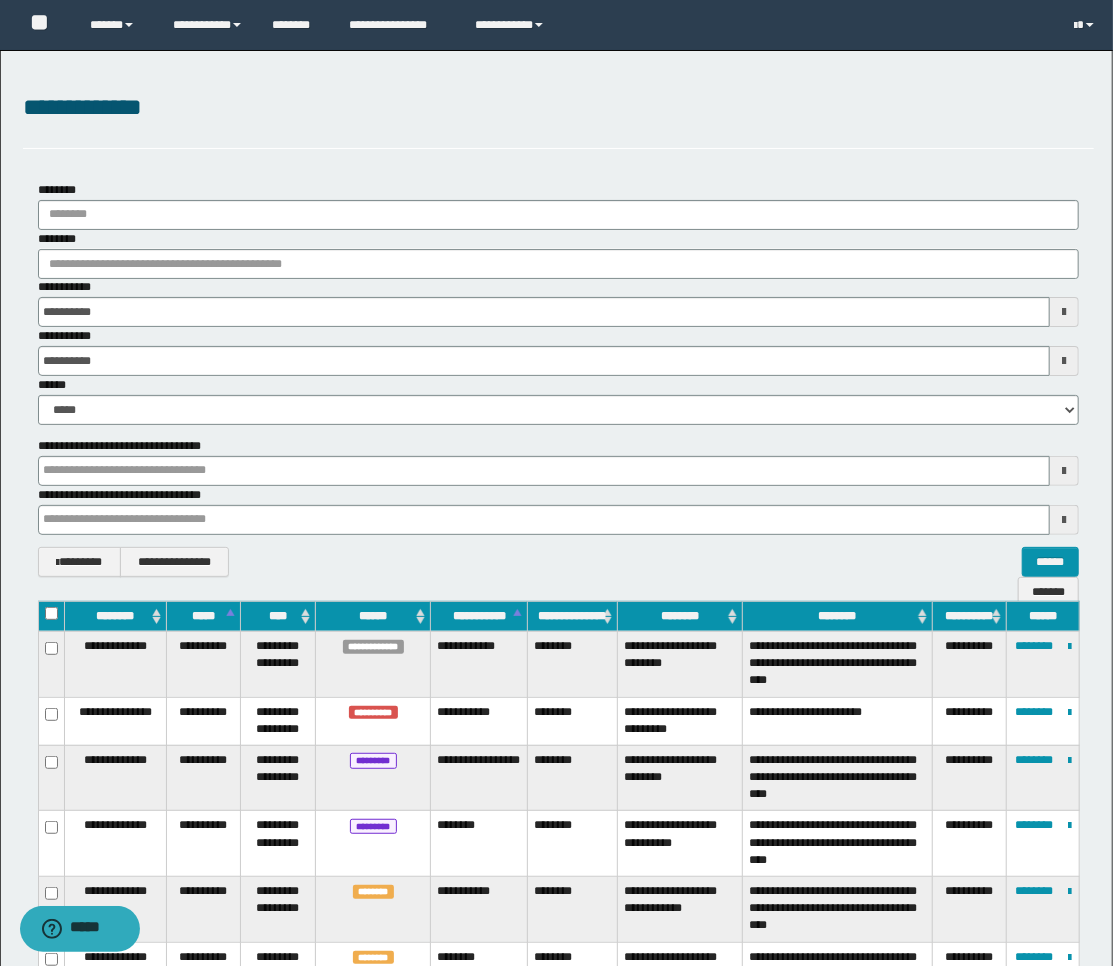 click on "**********" at bounding box center (559, 562) 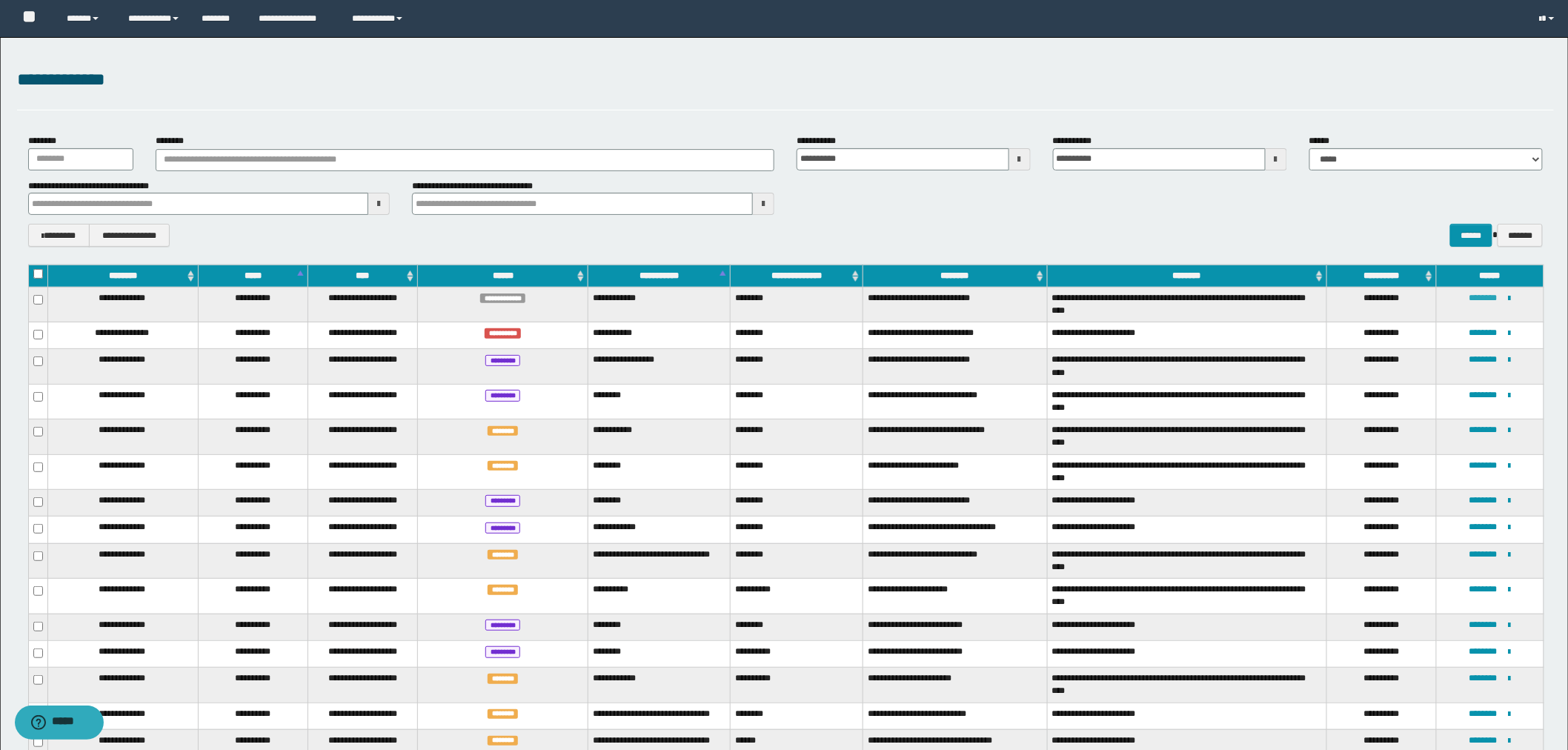 click on "********" at bounding box center (1484, 298) 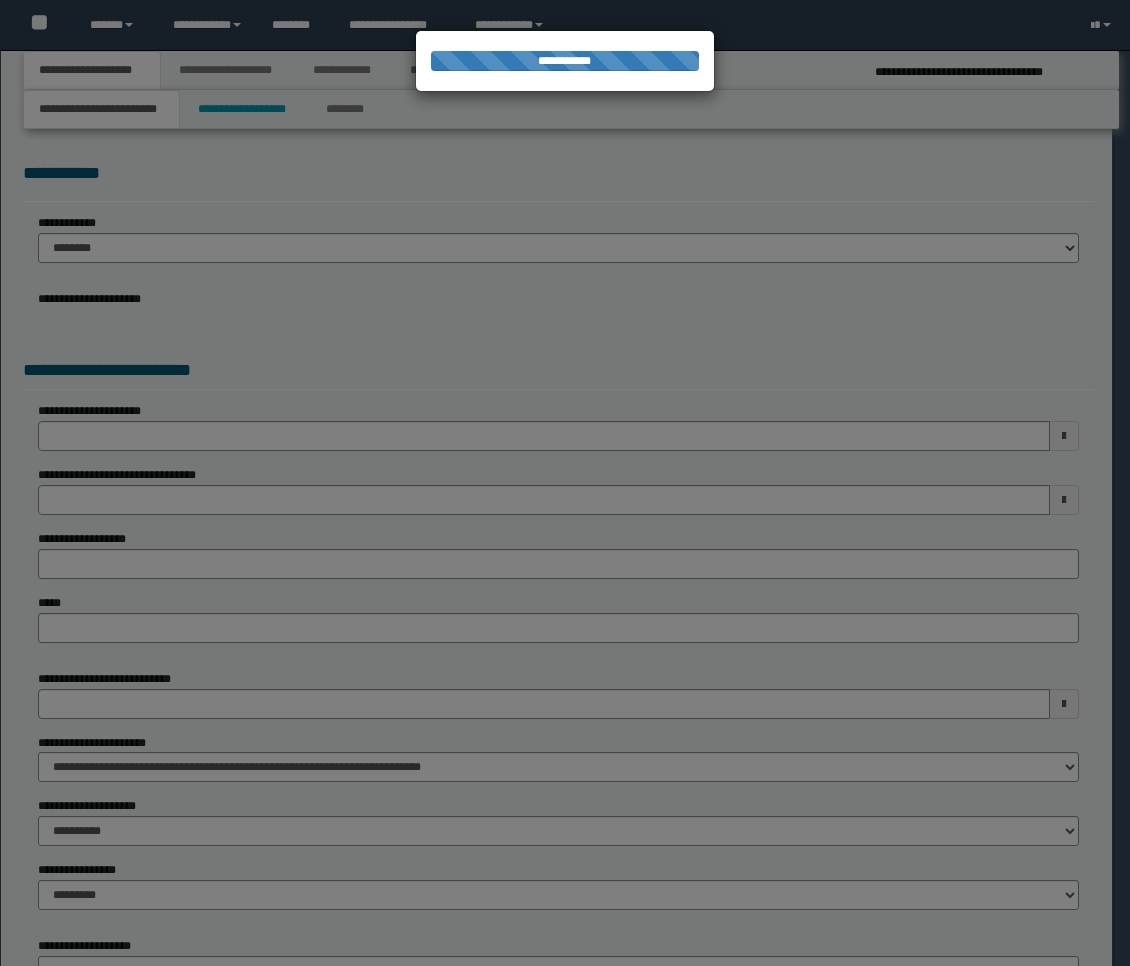 scroll, scrollTop: 0, scrollLeft: 0, axis: both 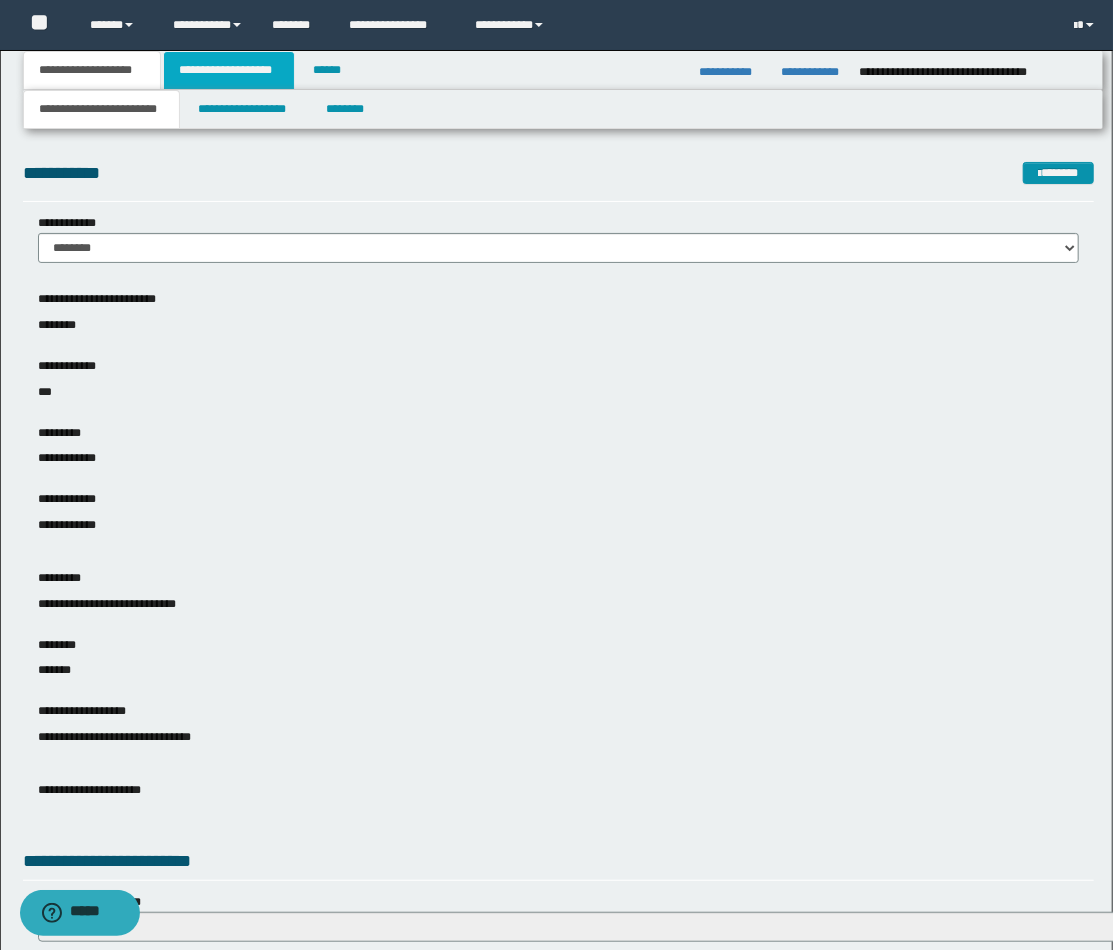 click on "**********" at bounding box center [229, 70] 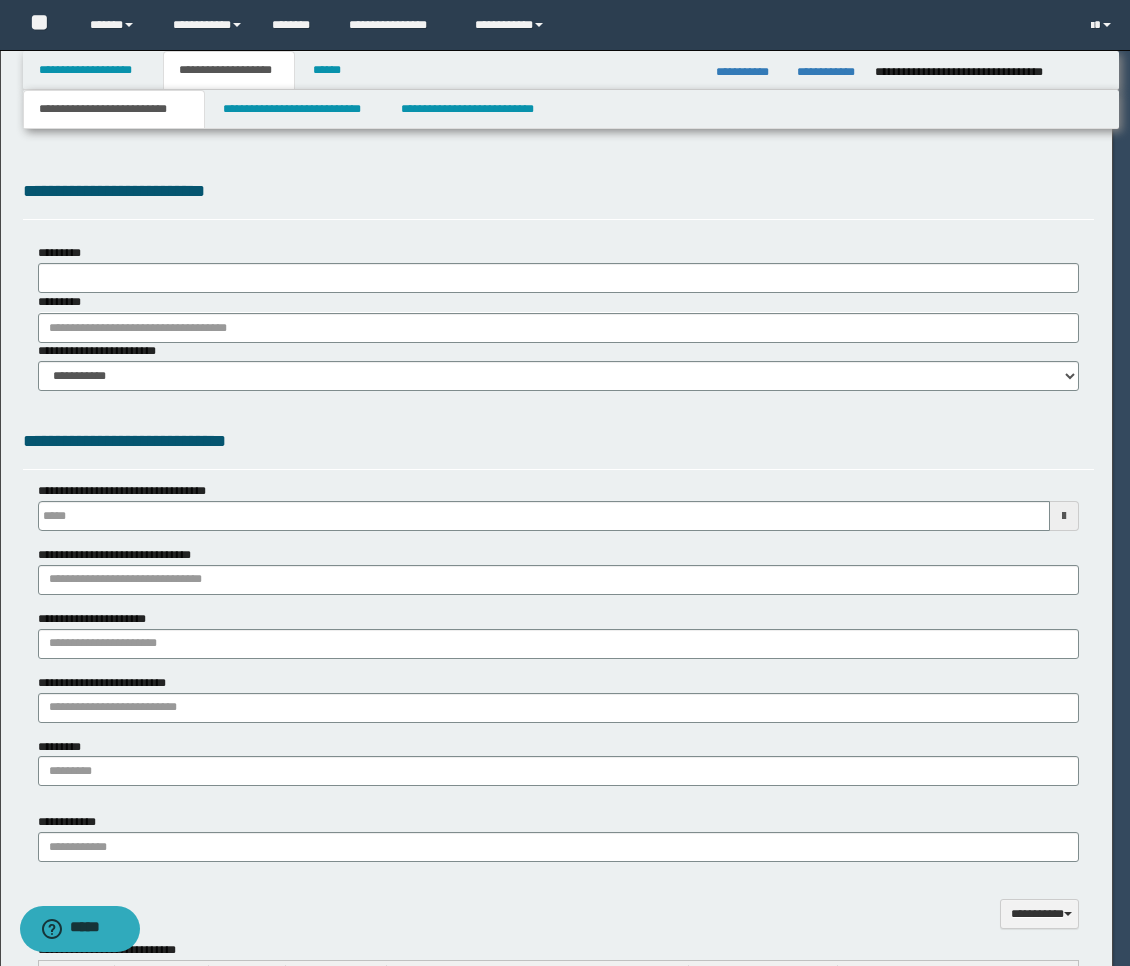select on "*" 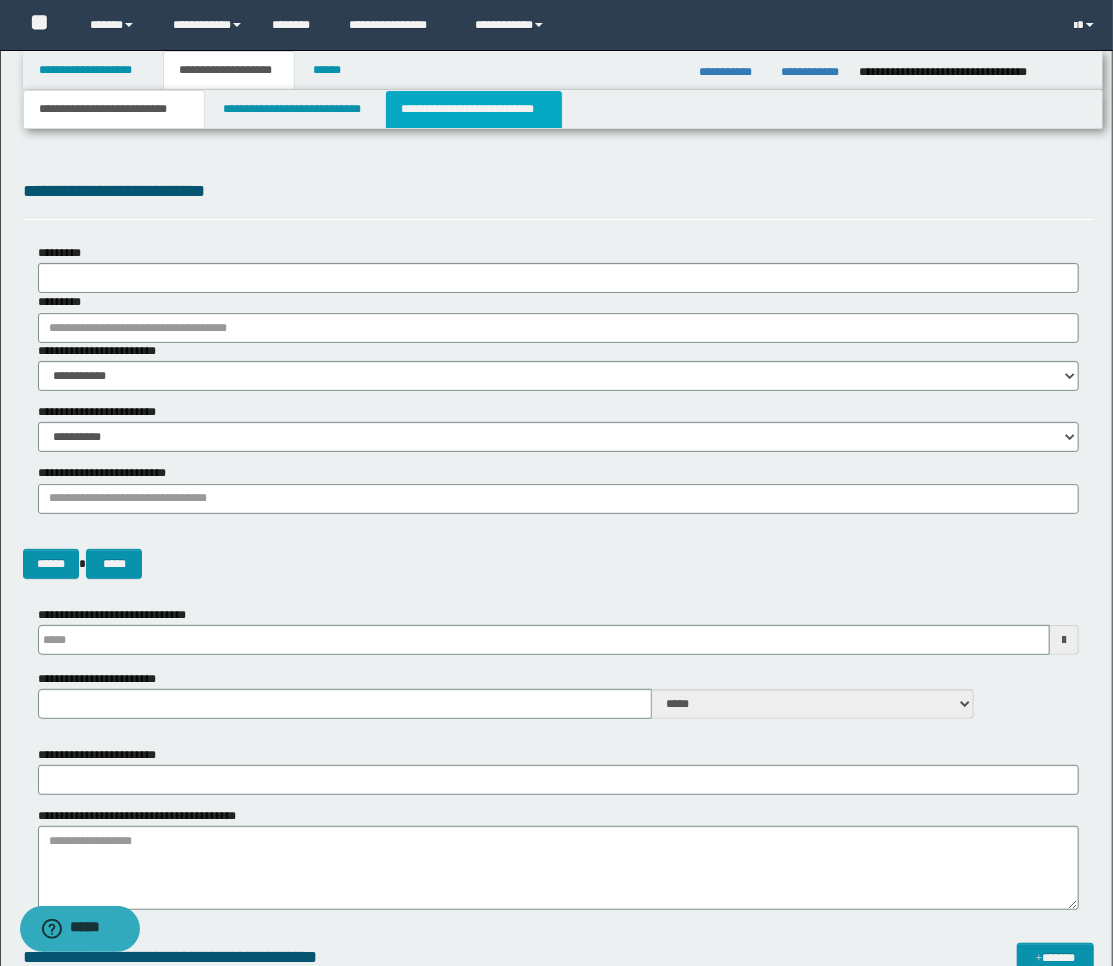 click on "**********" at bounding box center [474, 109] 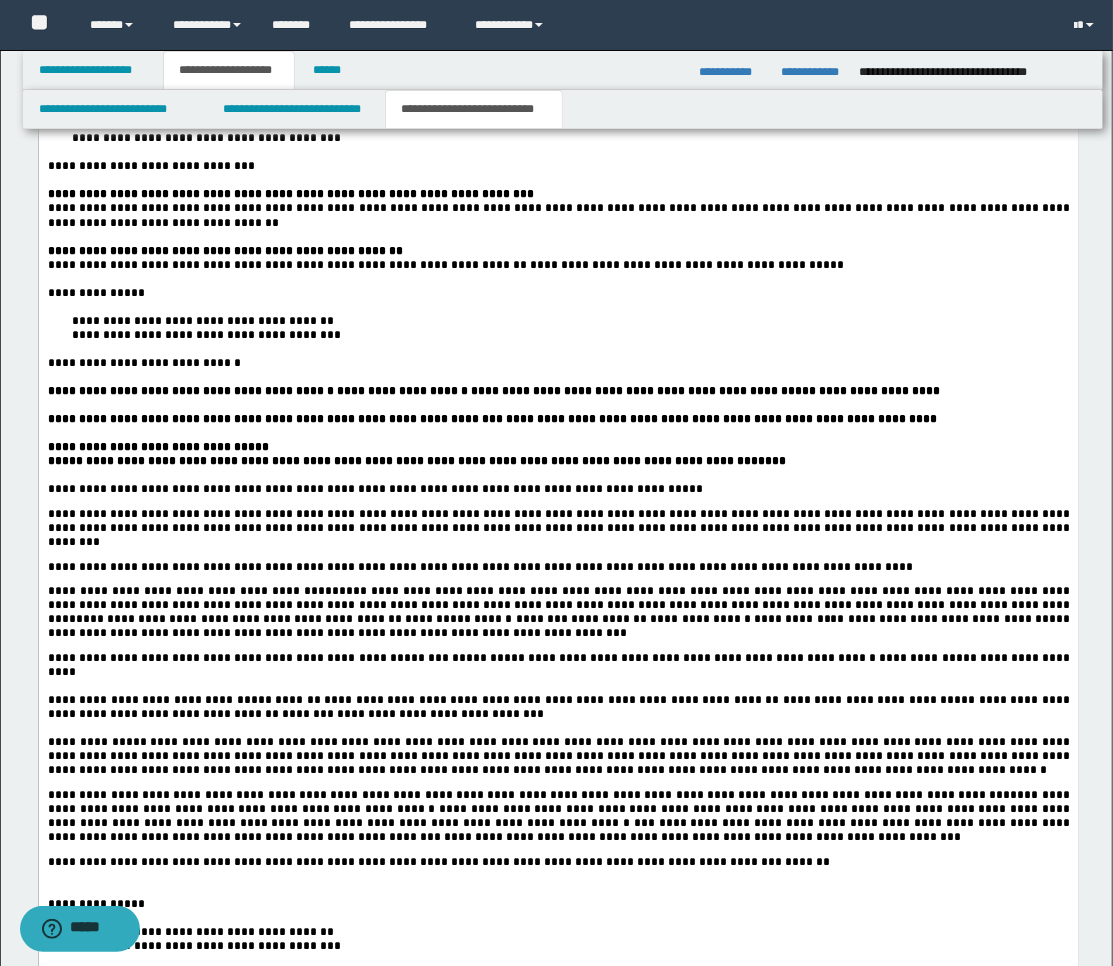 scroll, scrollTop: 2000, scrollLeft: 0, axis: vertical 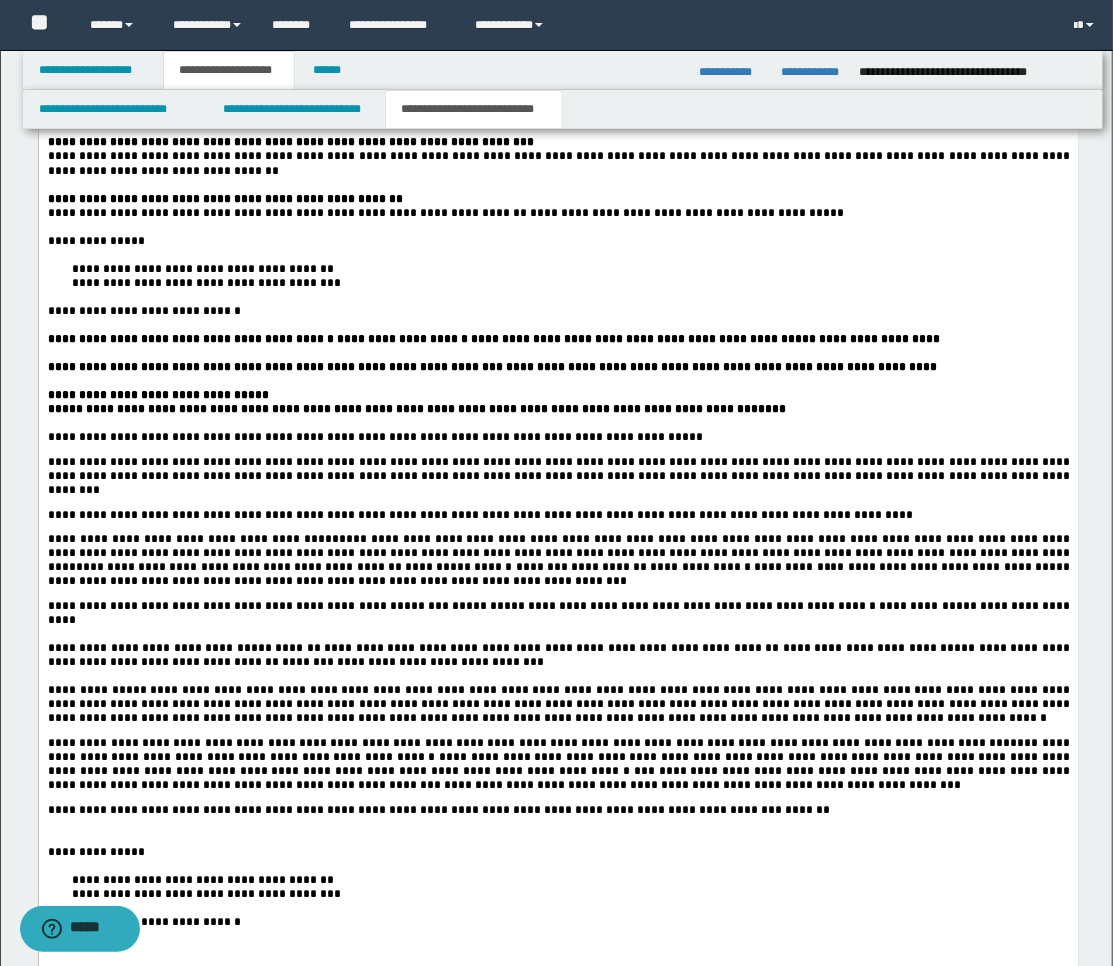 click on "**********" at bounding box center [237, 607] 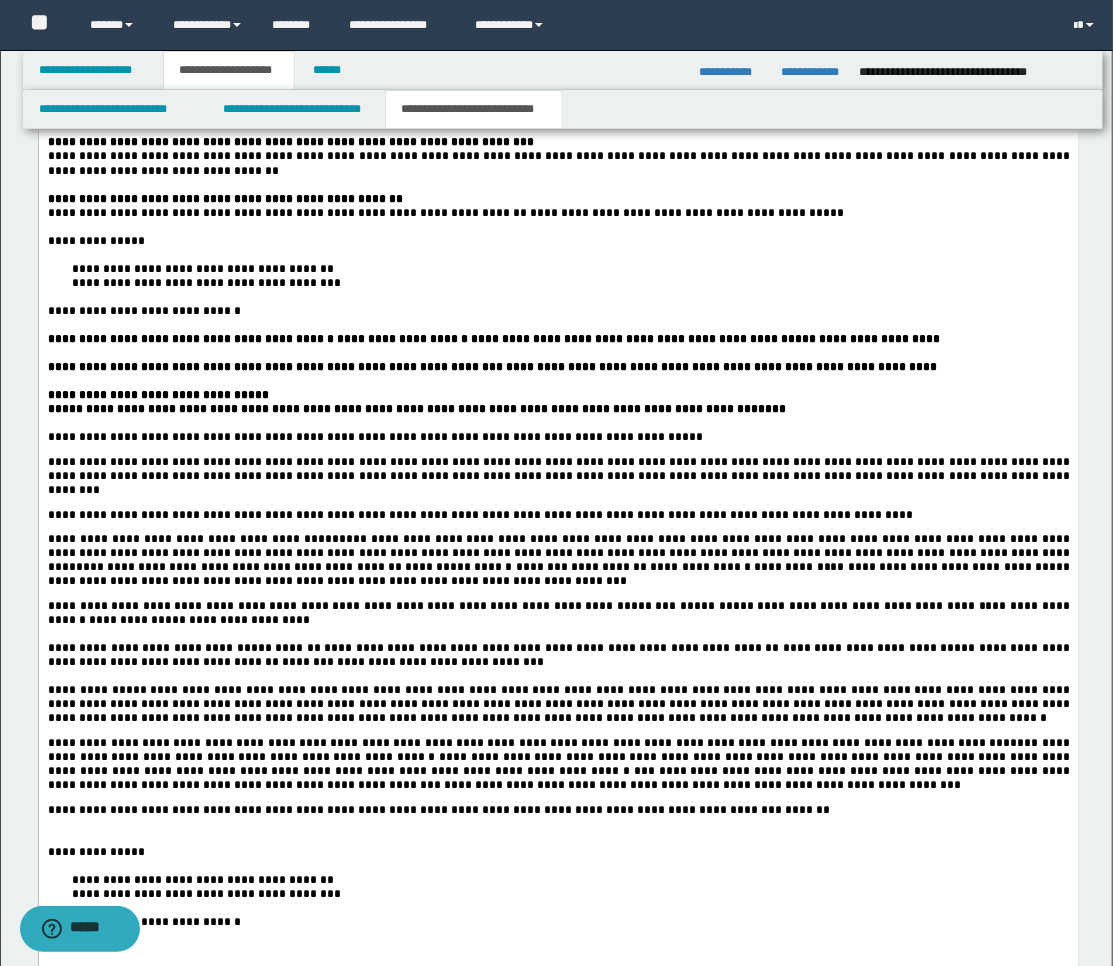 click on "**********" at bounding box center [248, 621] 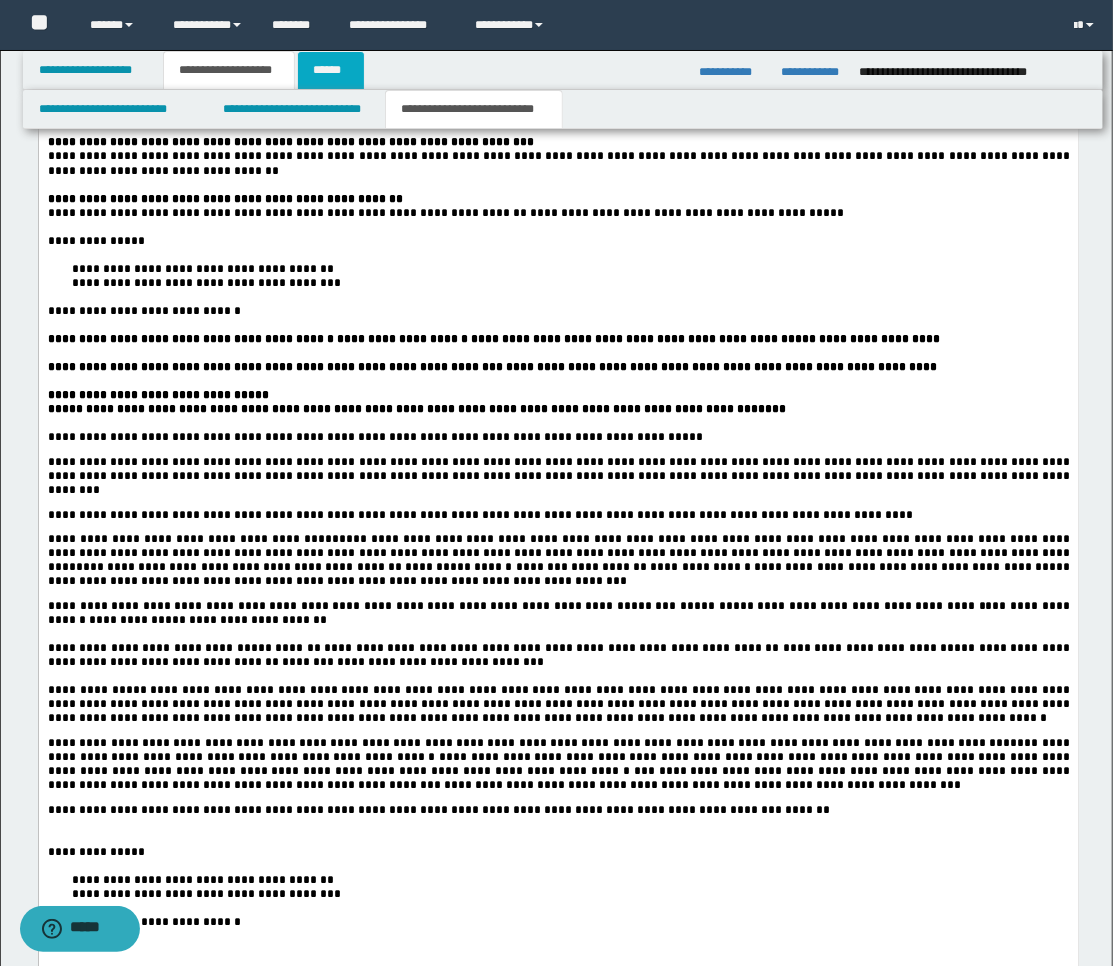 click on "******" at bounding box center [331, 70] 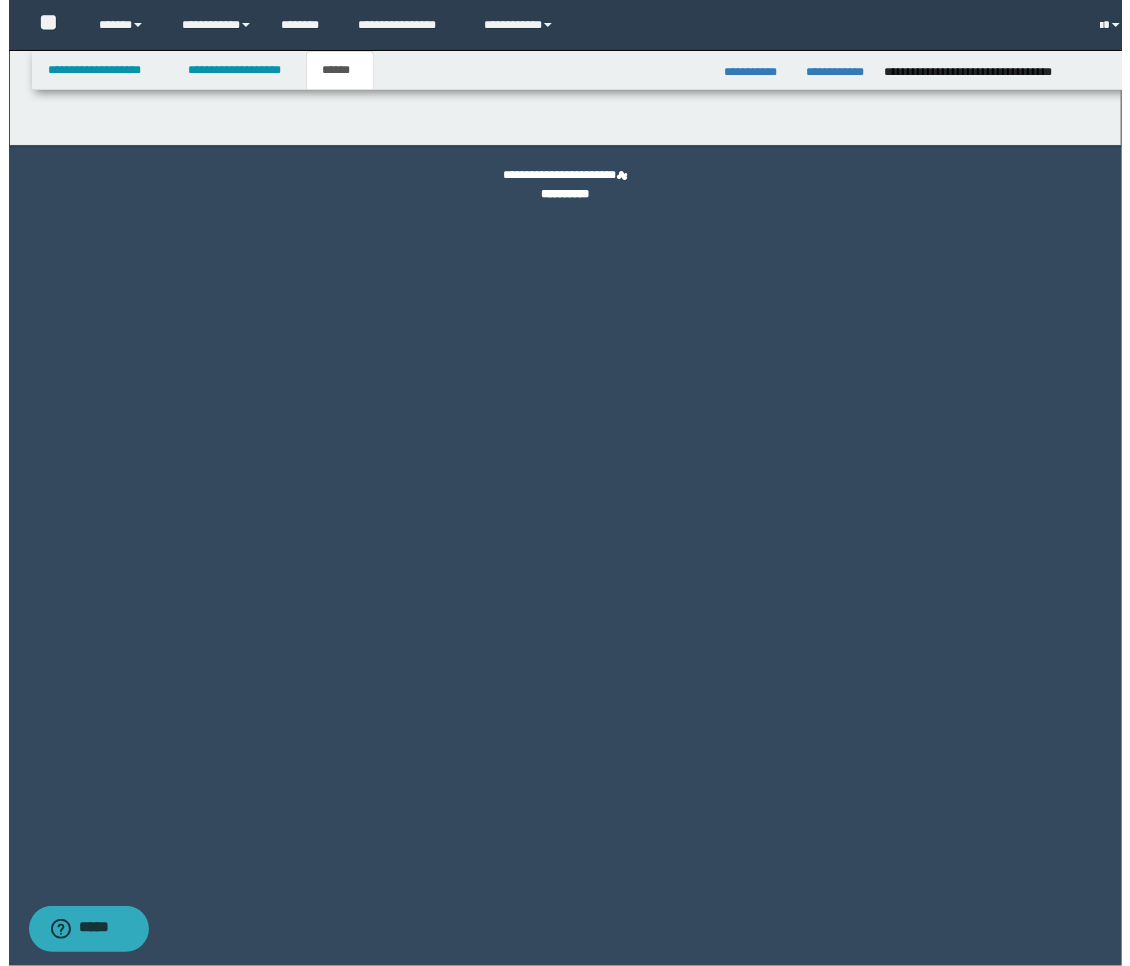 scroll, scrollTop: 0, scrollLeft: 0, axis: both 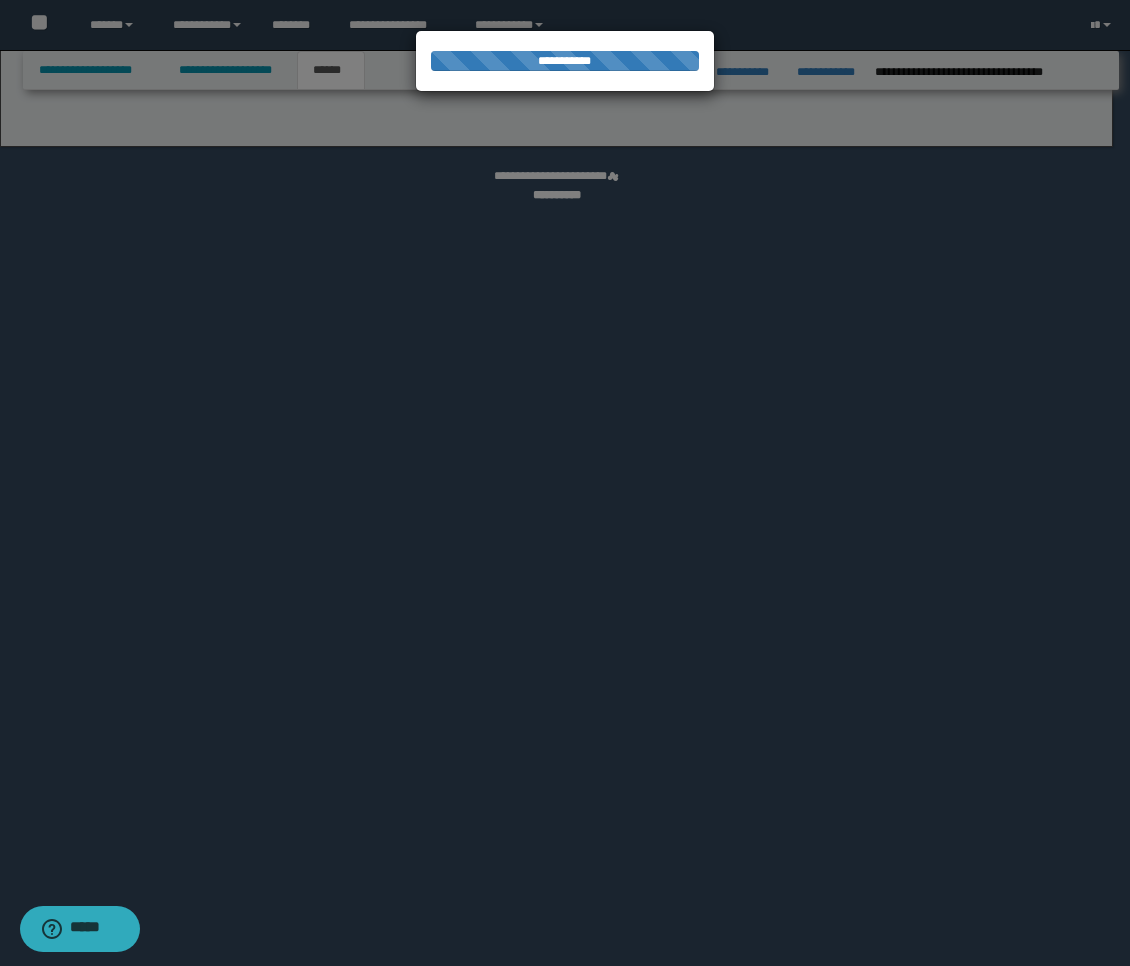 select on "**" 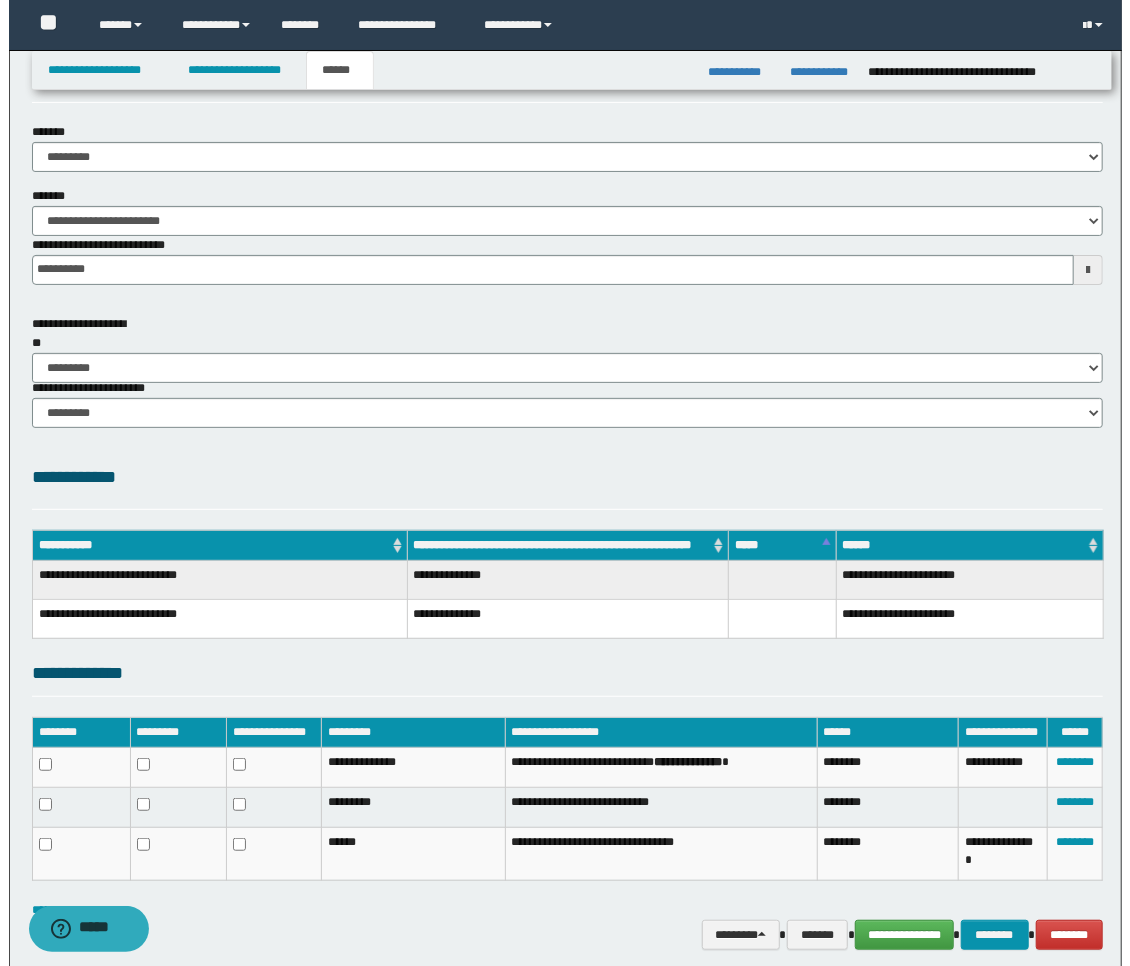 scroll, scrollTop: 152, scrollLeft: 0, axis: vertical 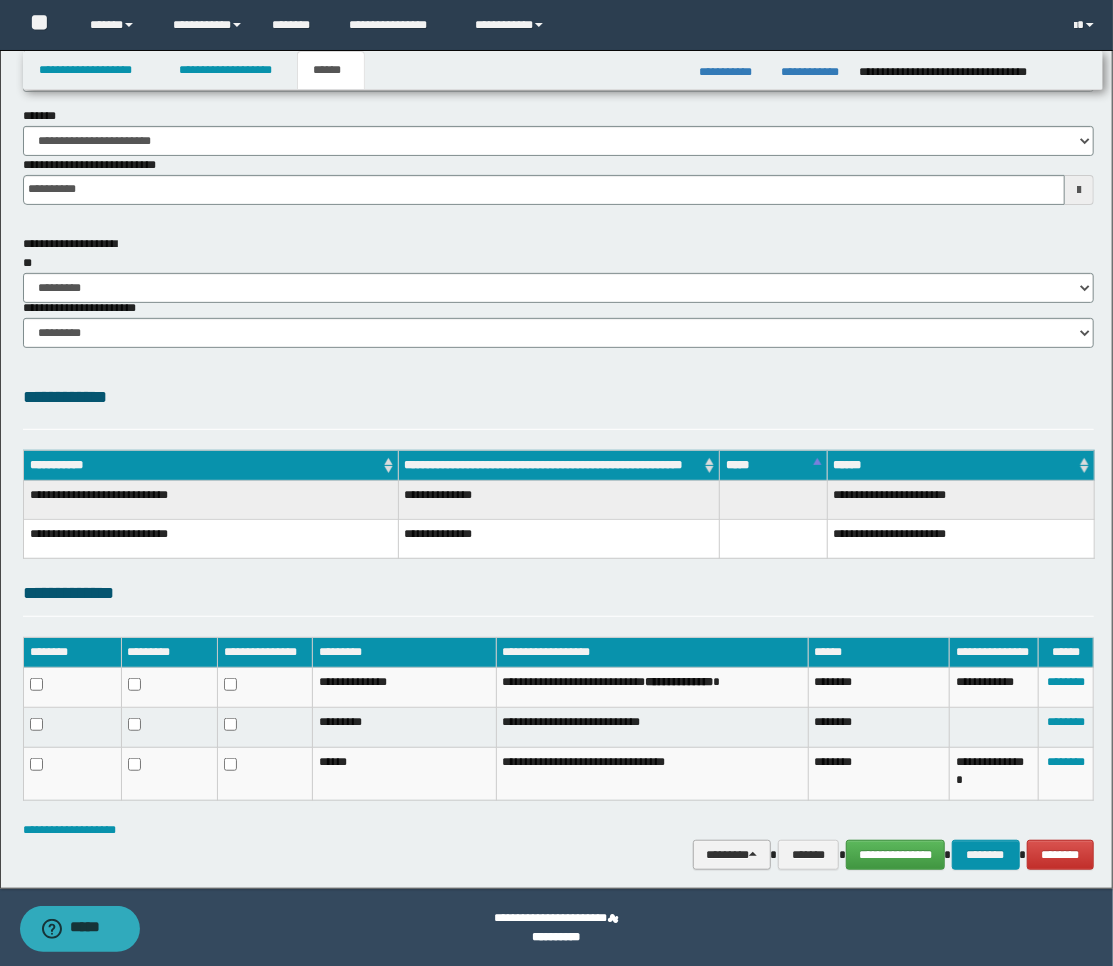 click on "********" at bounding box center (731, 855) 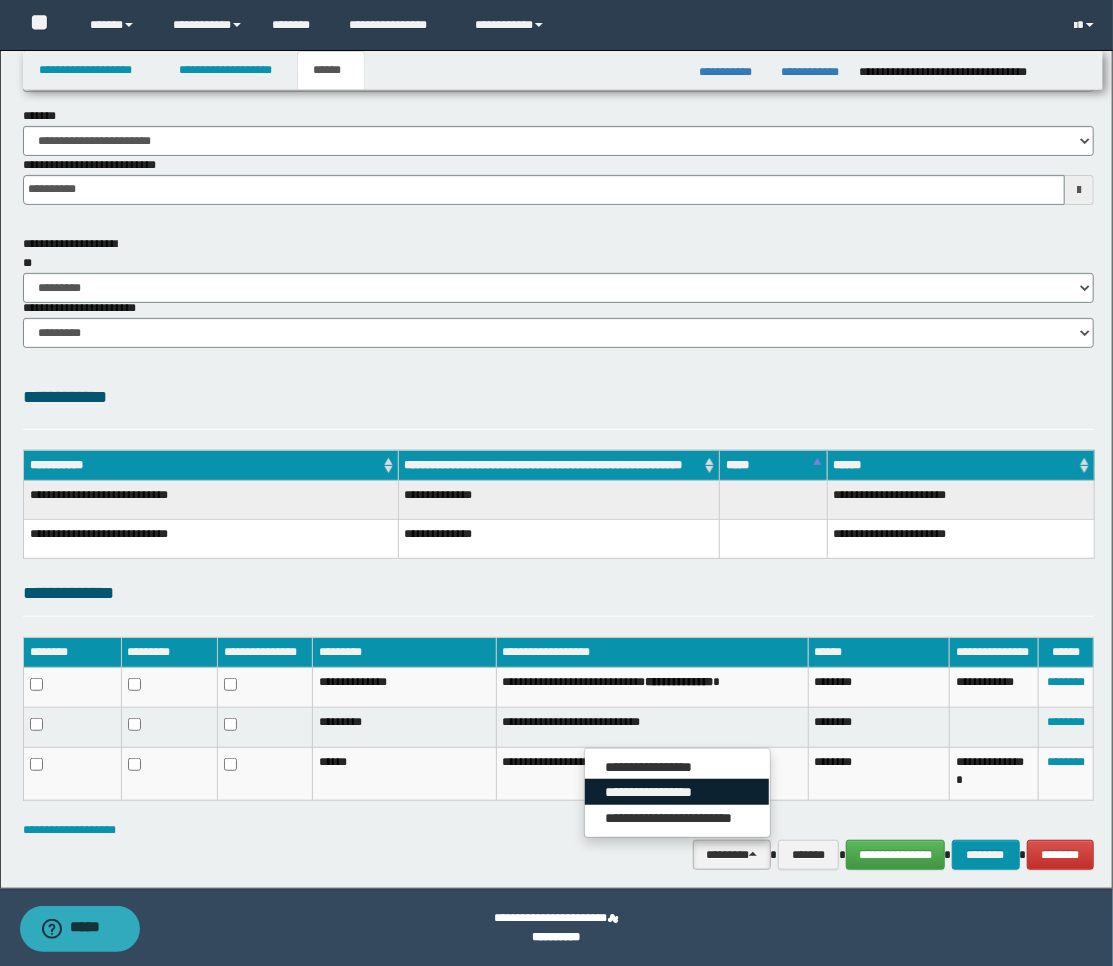 click on "**********" at bounding box center (677, 792) 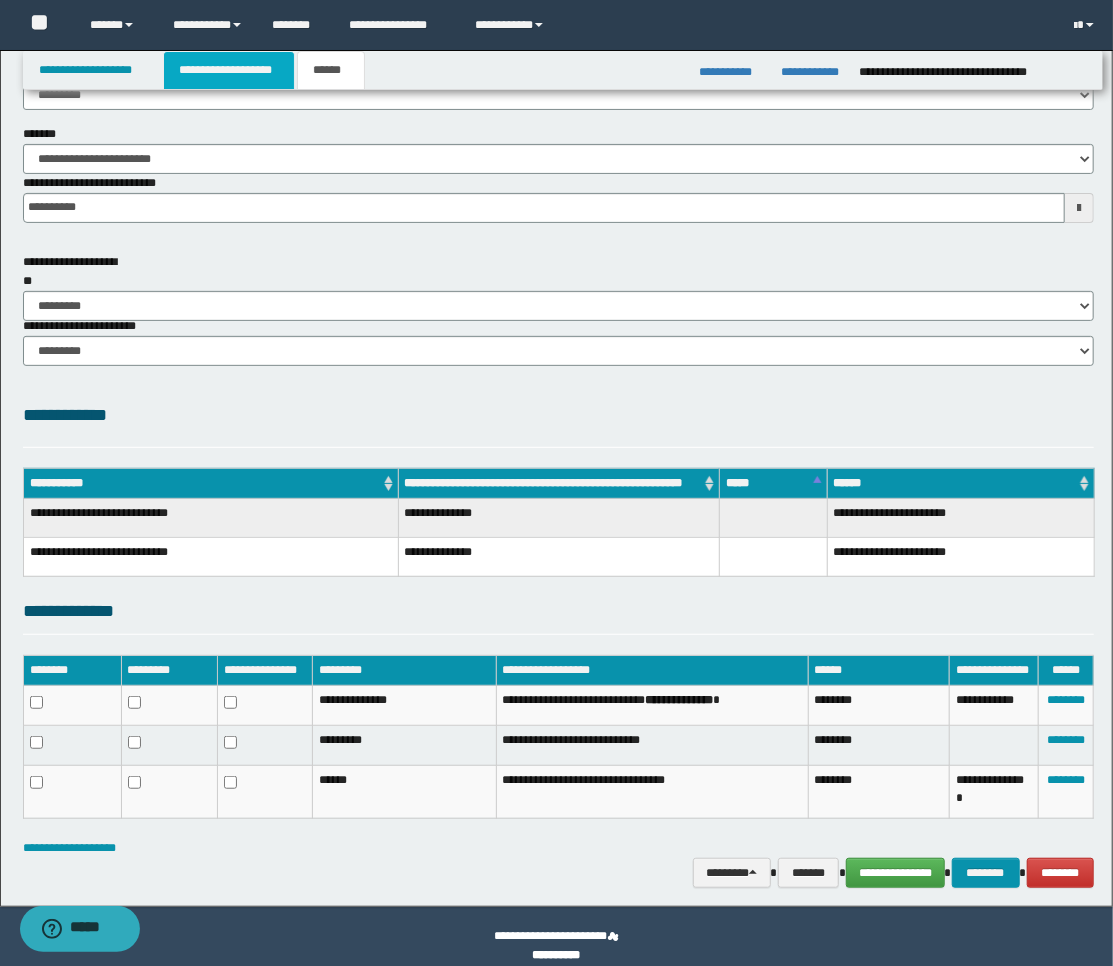 click on "**********" at bounding box center (229, 70) 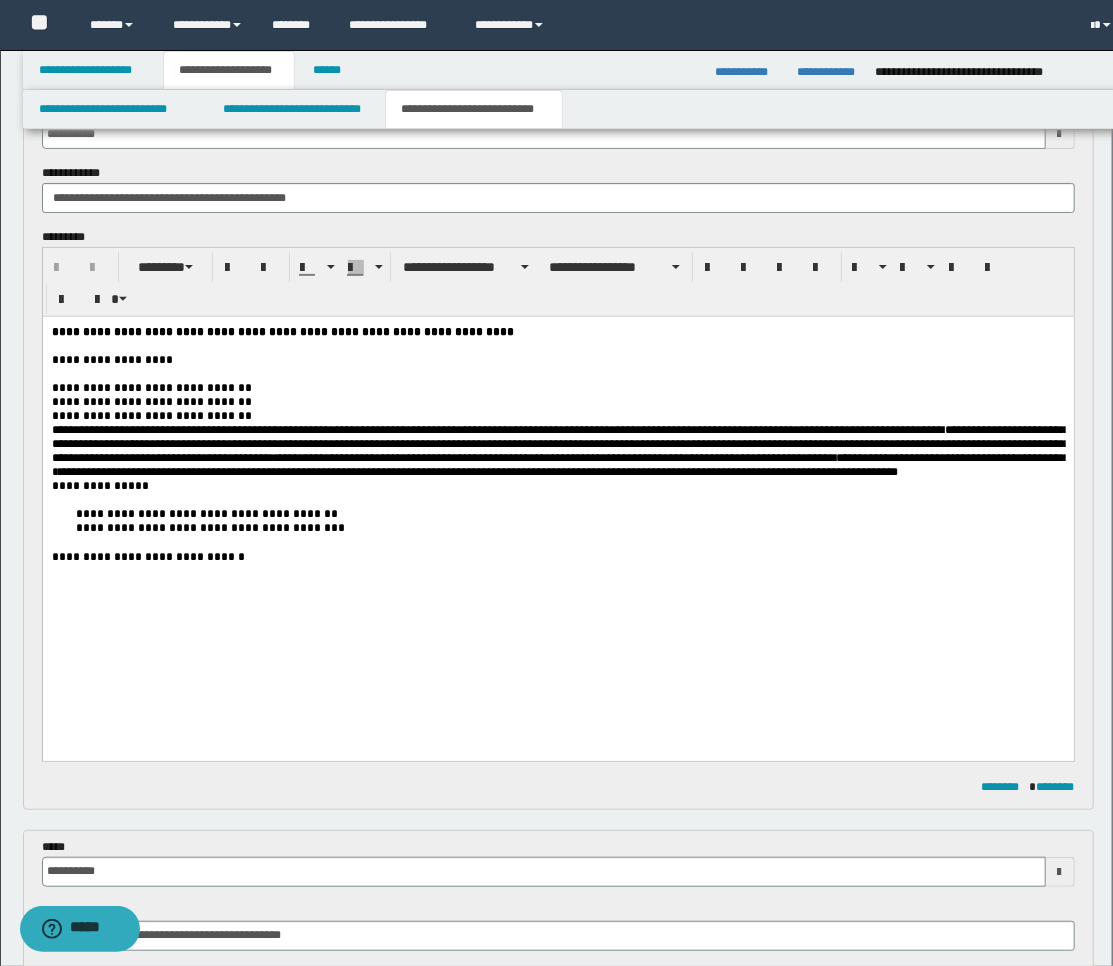 scroll, scrollTop: 165, scrollLeft: 0, axis: vertical 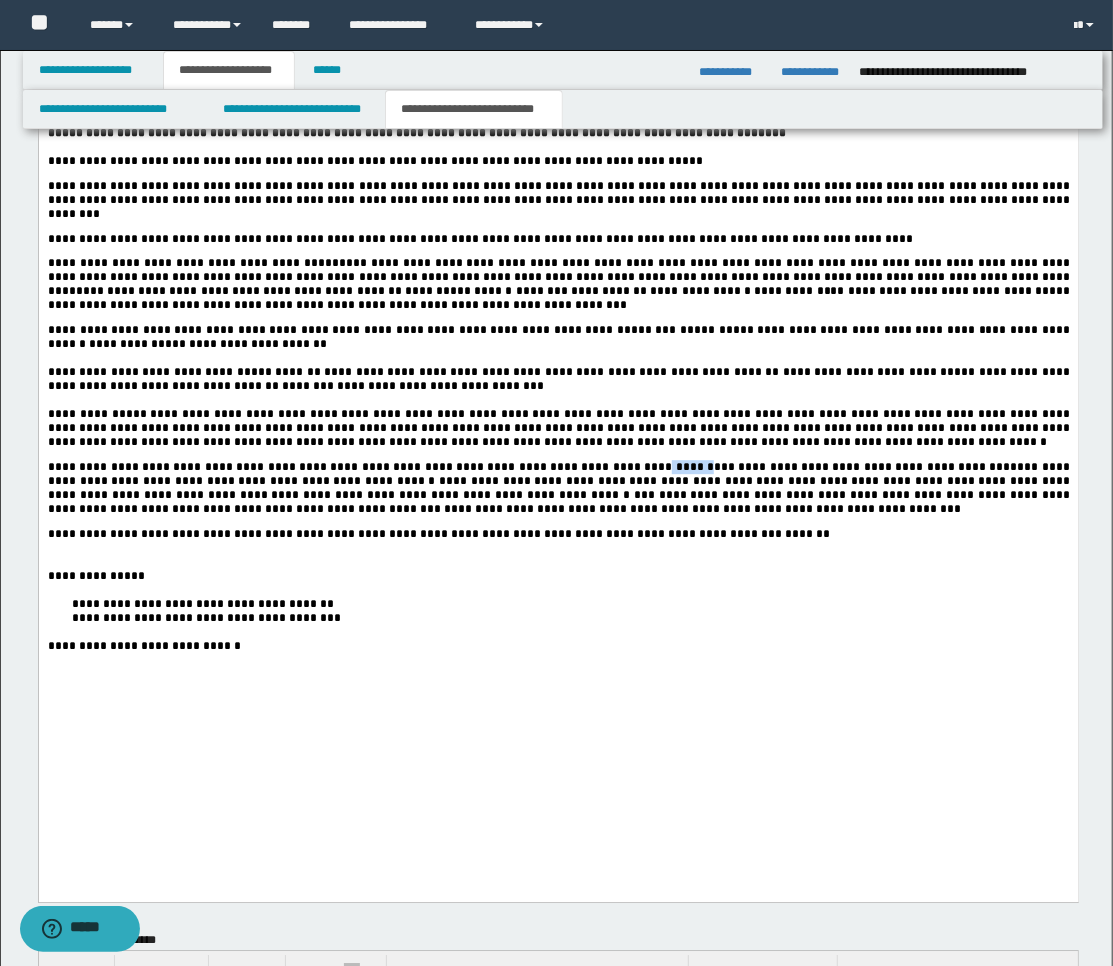 drag, startPoint x: 619, startPoint y: 581, endPoint x: 662, endPoint y: 579, distance: 43.046486 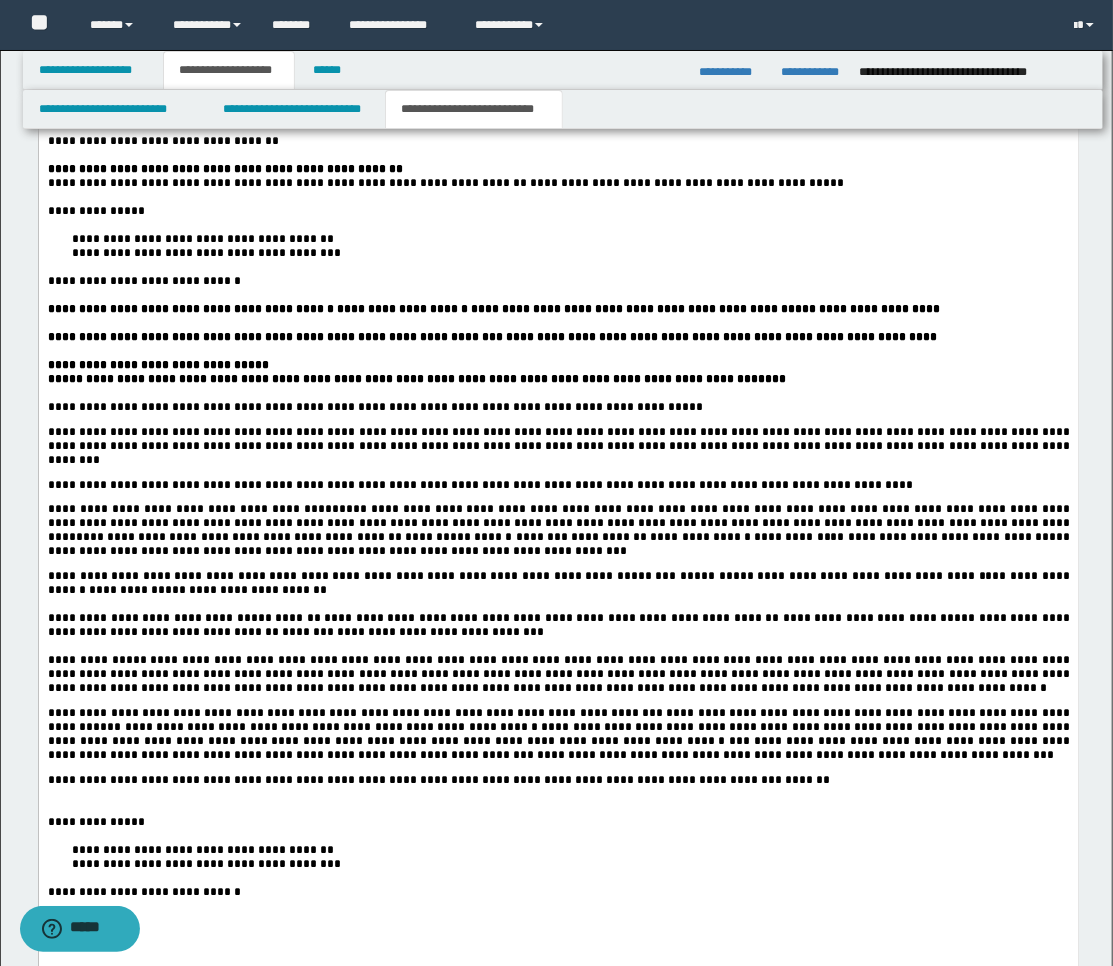 scroll, scrollTop: 1943, scrollLeft: 0, axis: vertical 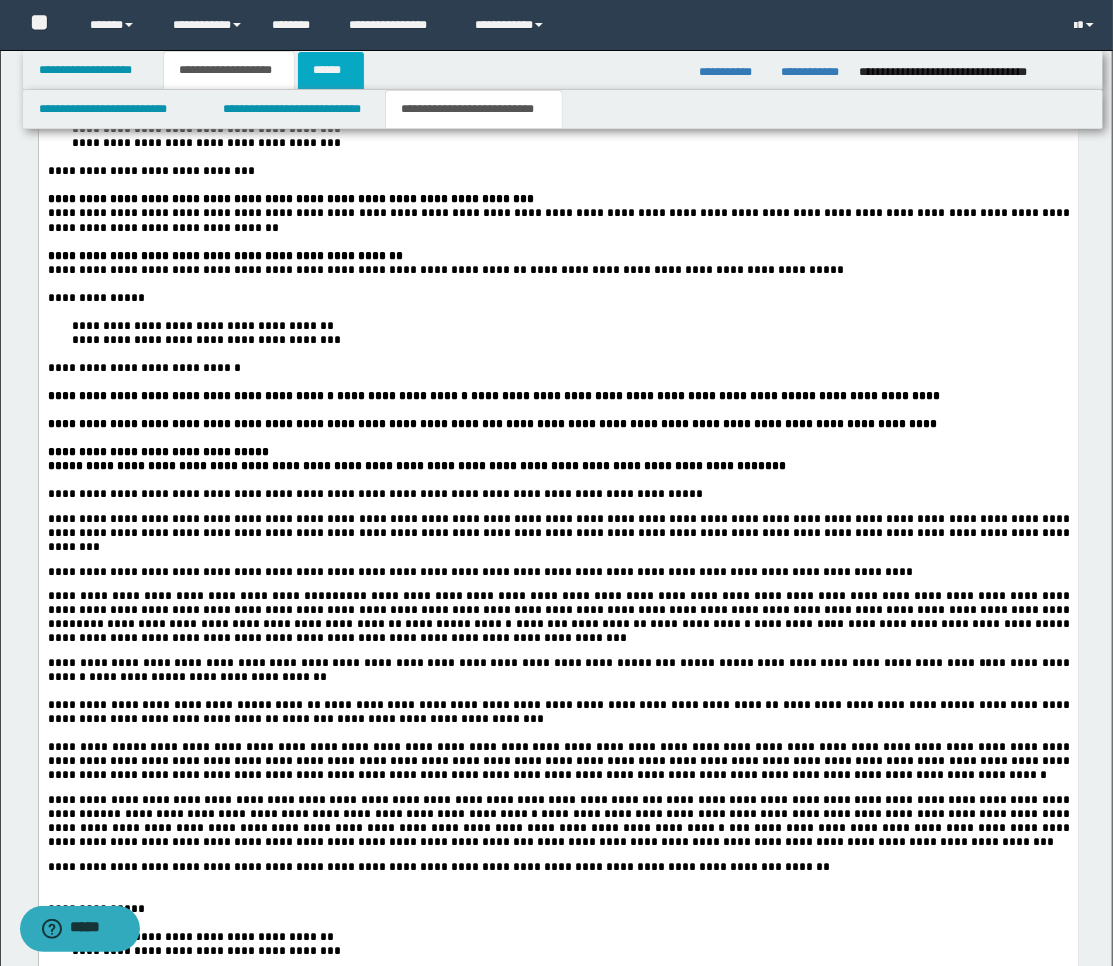 click on "******" at bounding box center (331, 70) 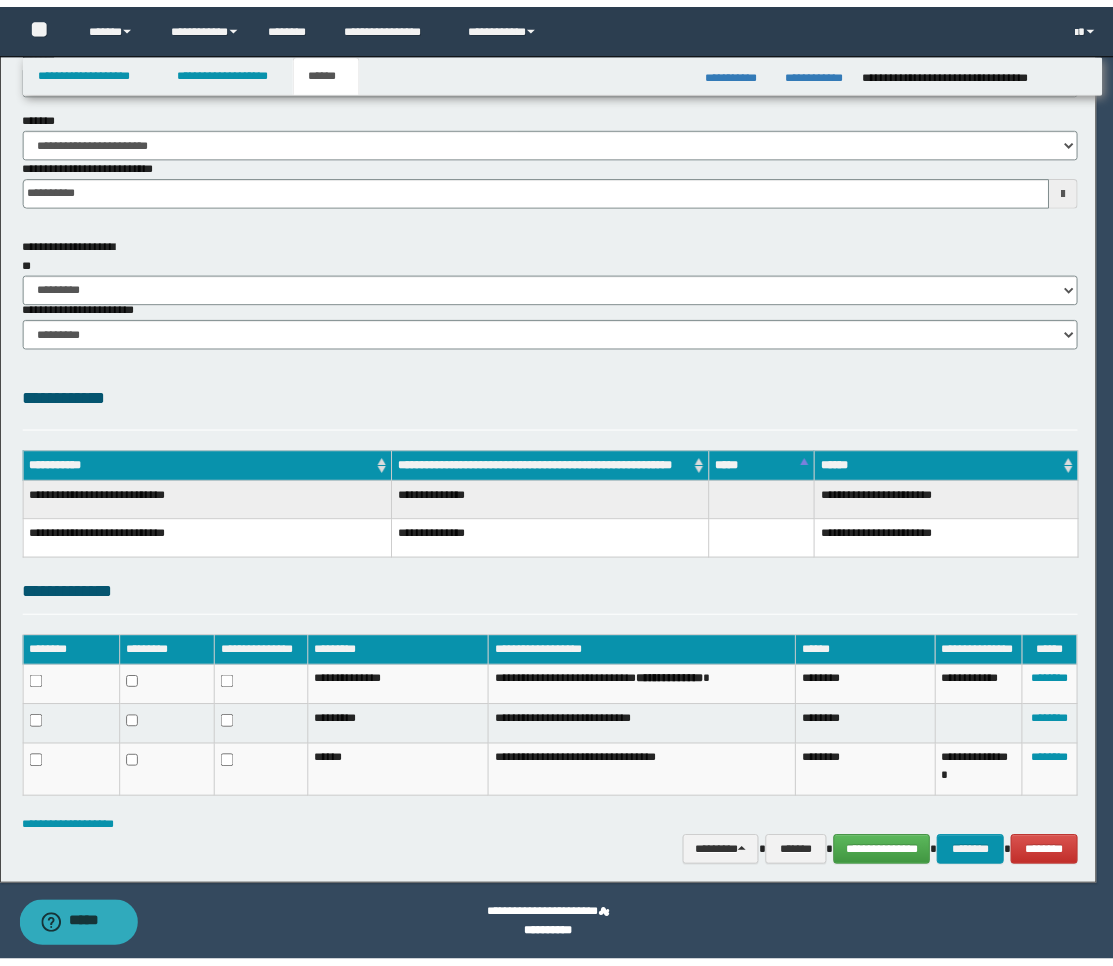 scroll, scrollTop: 134, scrollLeft: 0, axis: vertical 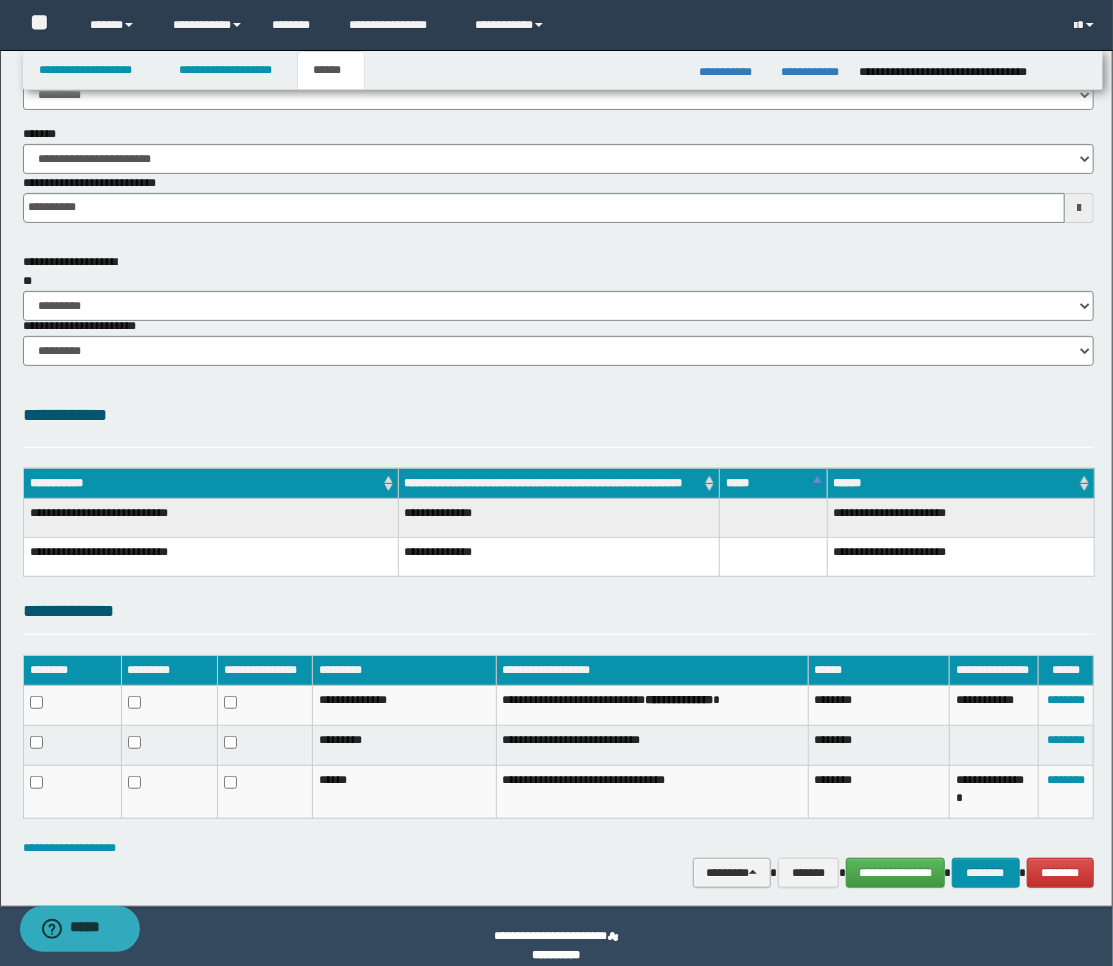 click on "********" at bounding box center [731, 873] 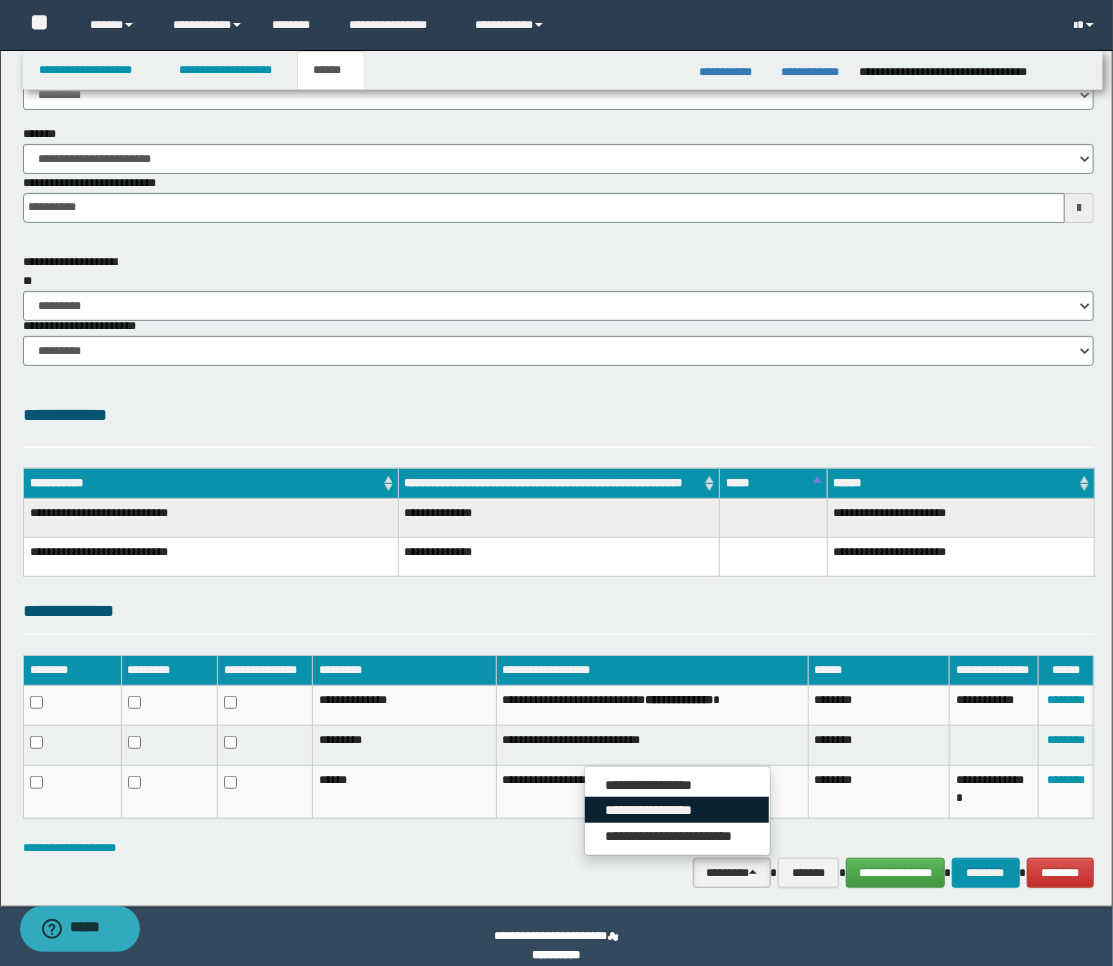 click on "**********" at bounding box center [677, 810] 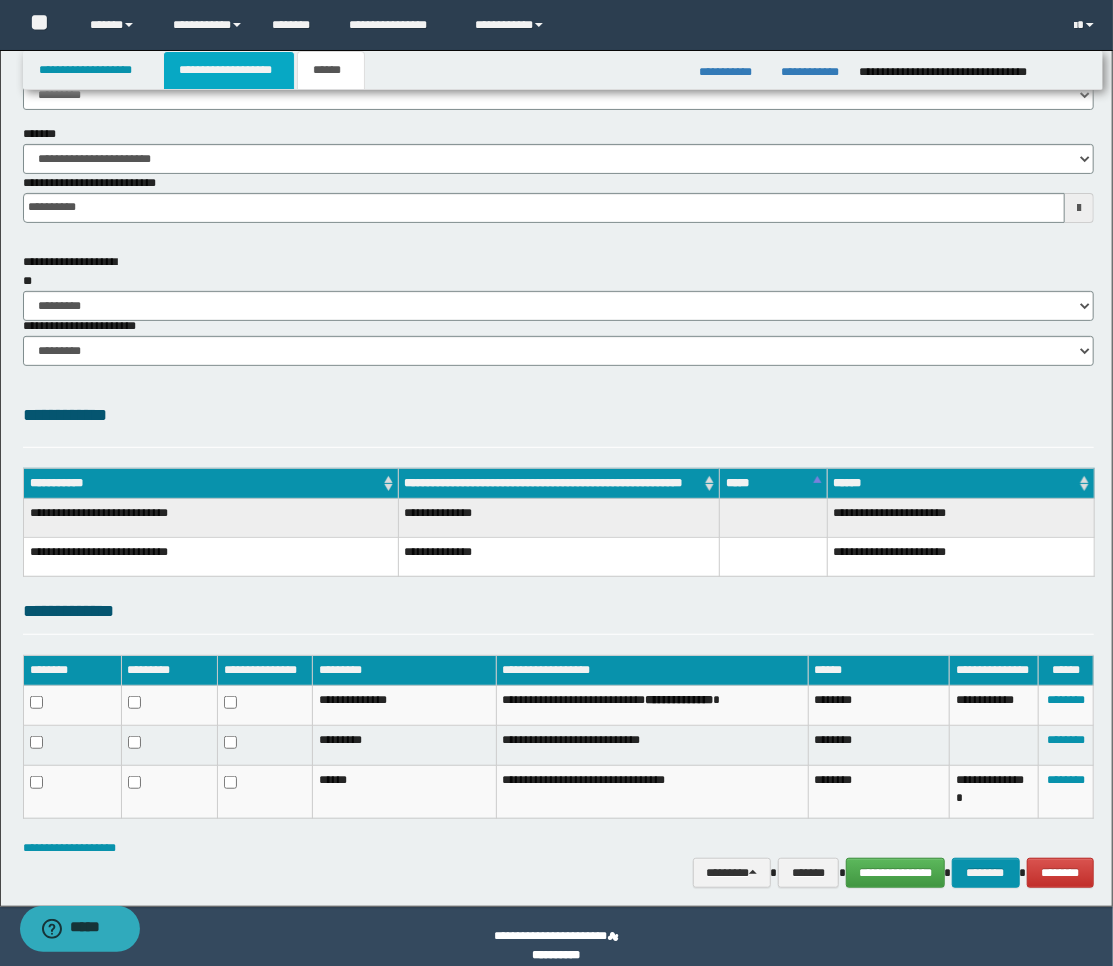 click on "**********" at bounding box center [229, 70] 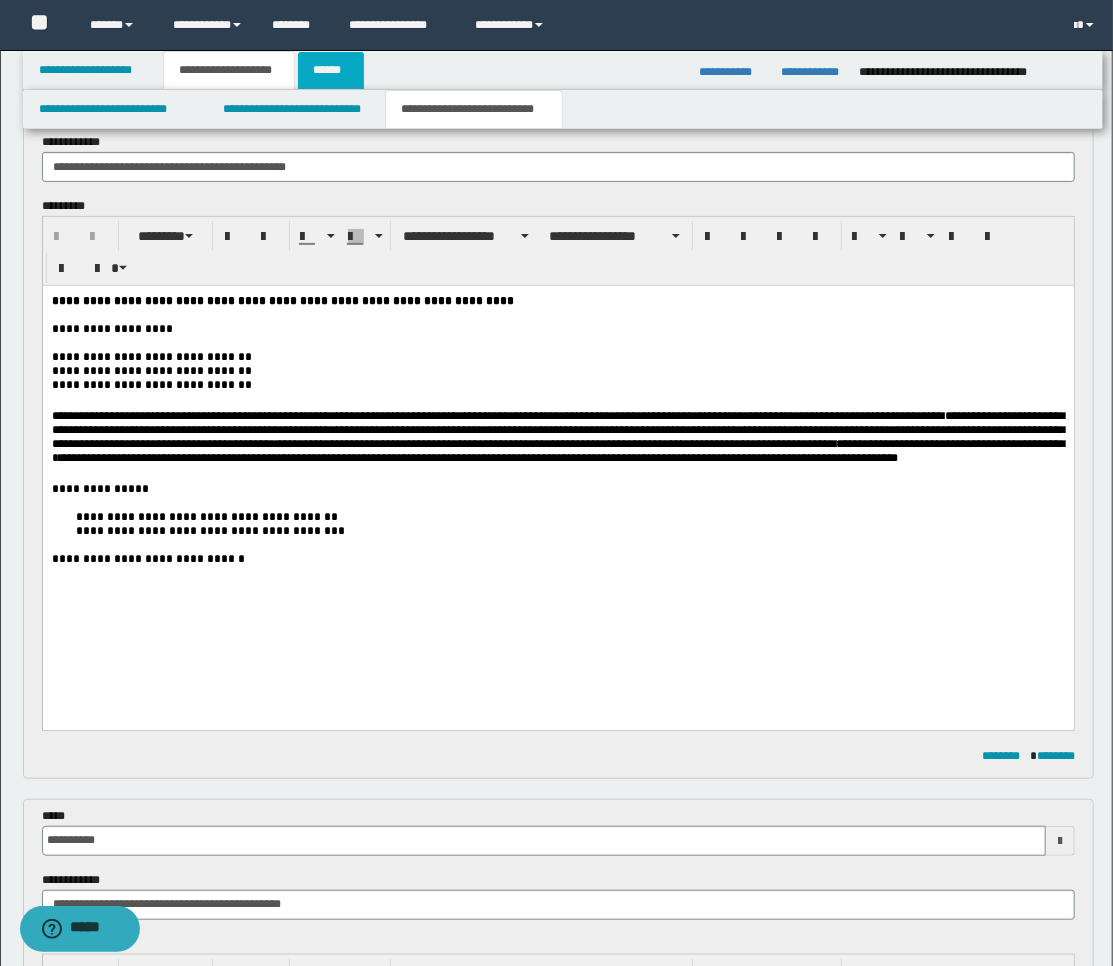 click on "******" at bounding box center [331, 70] 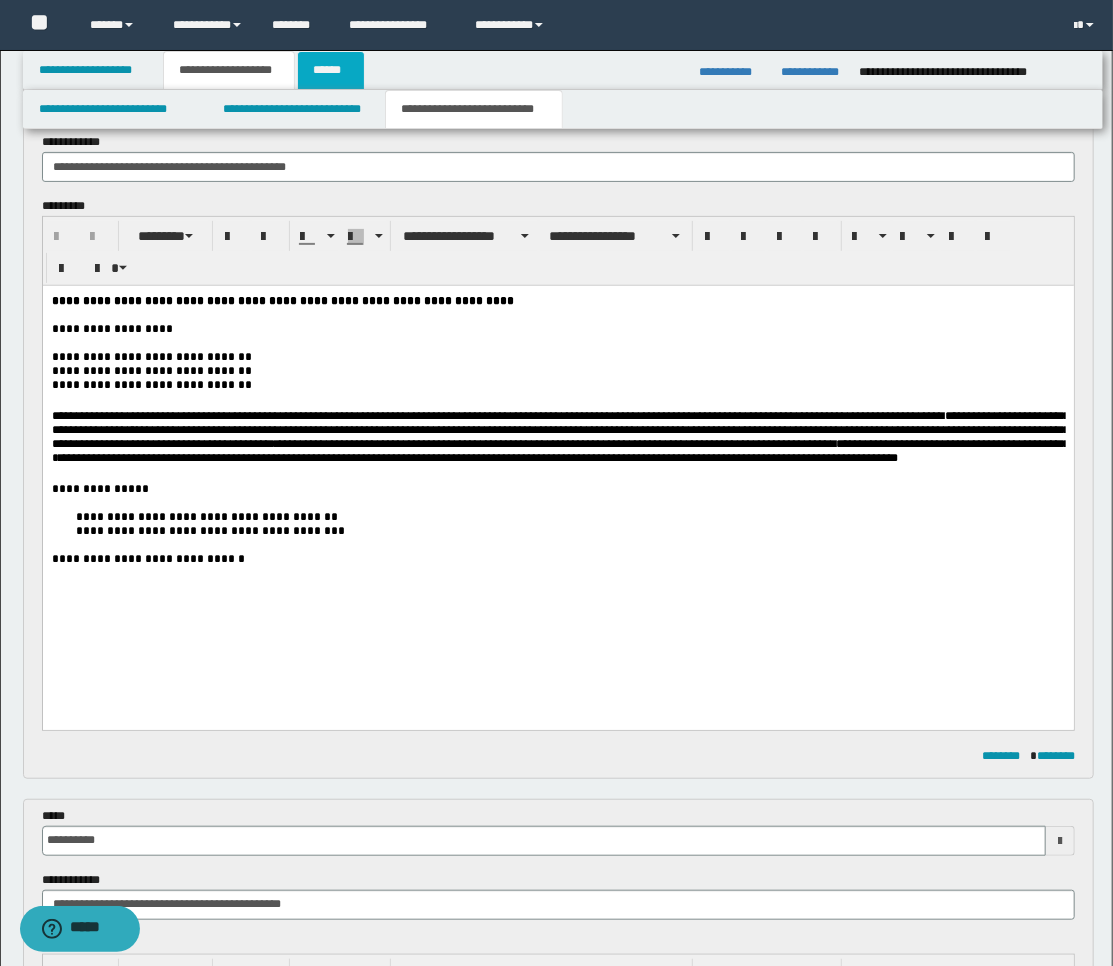 type on "**********" 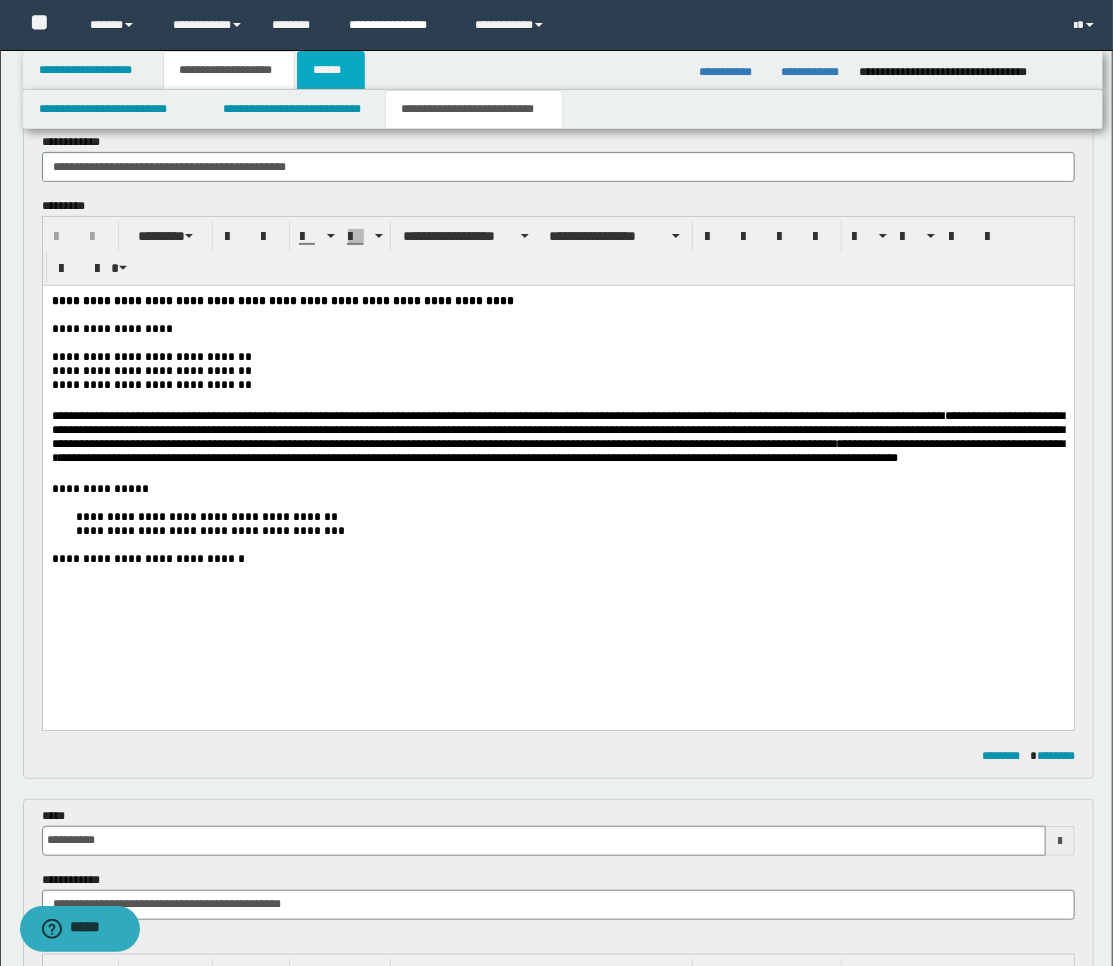 scroll, scrollTop: 134, scrollLeft: 0, axis: vertical 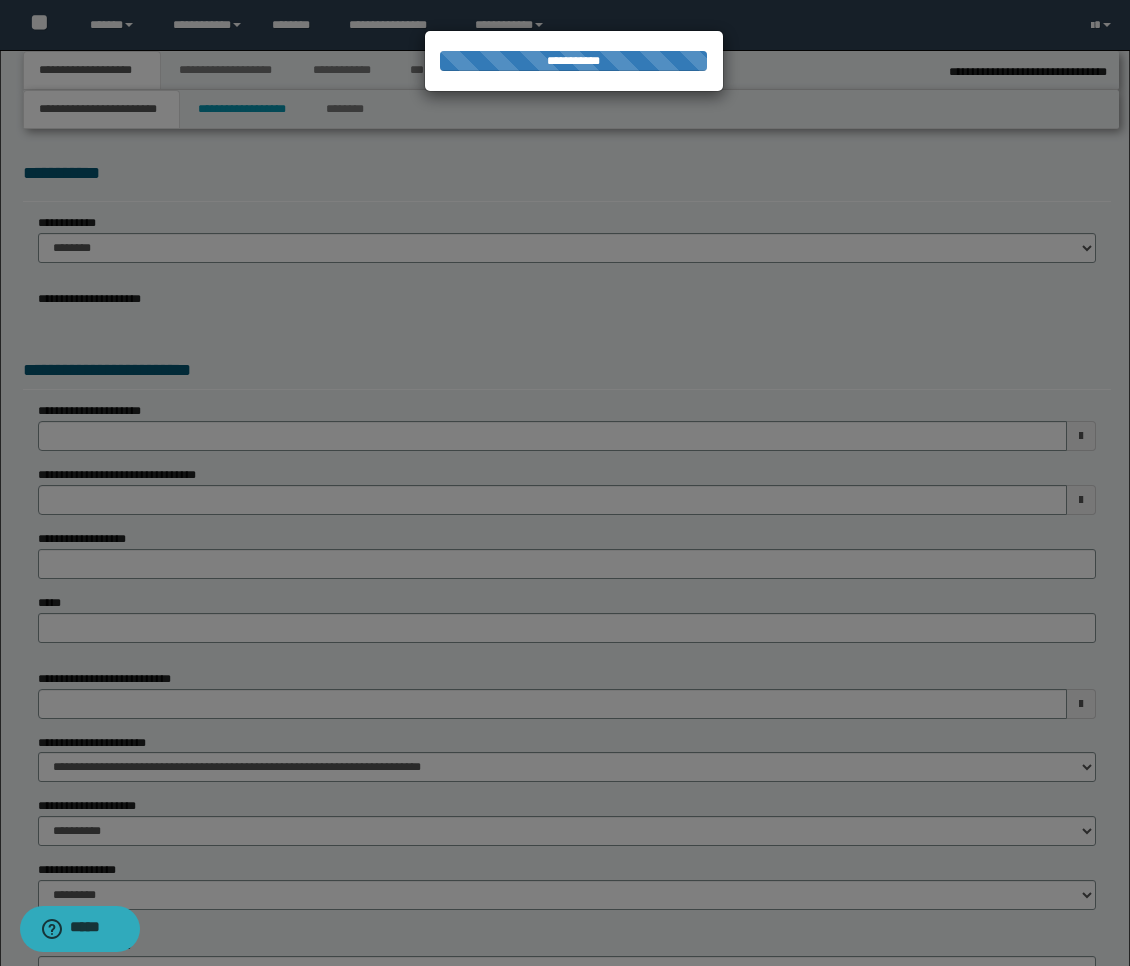 select on "*" 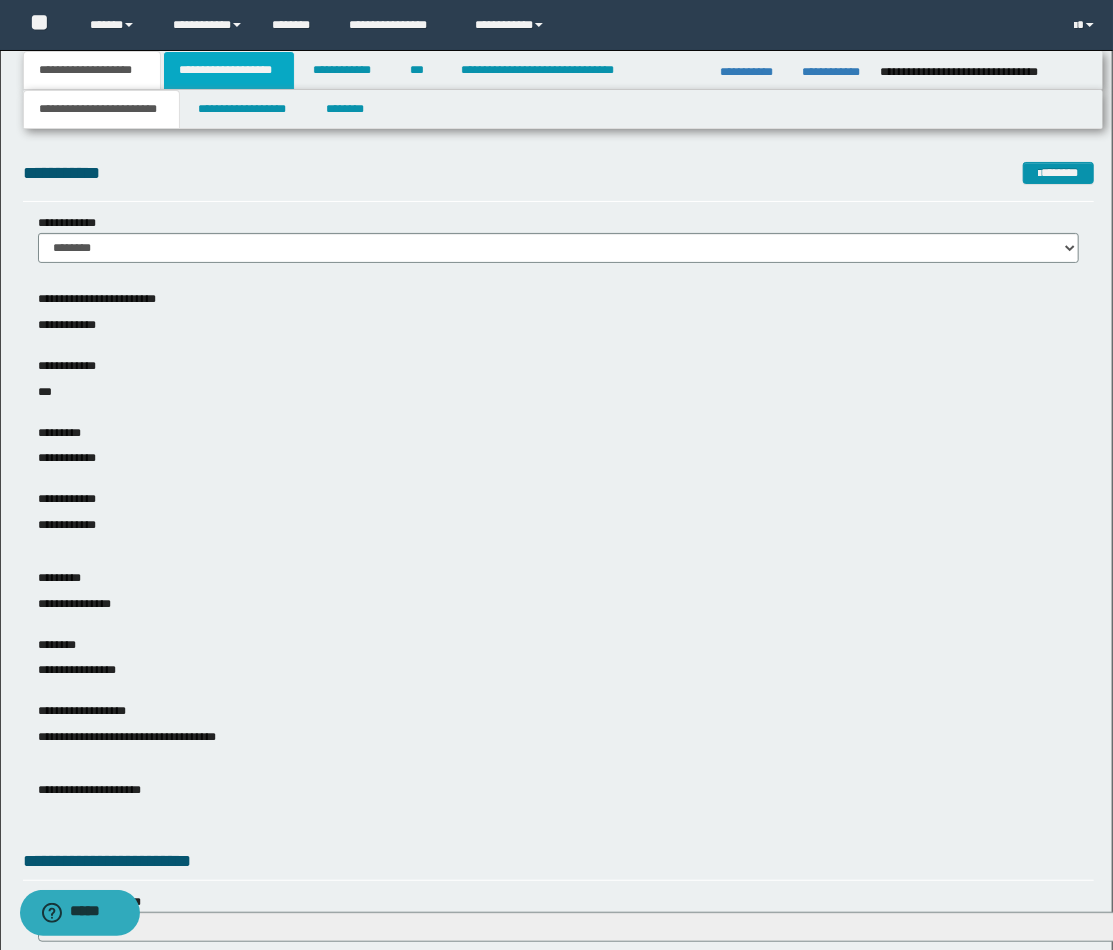 click on "**********" at bounding box center [229, 70] 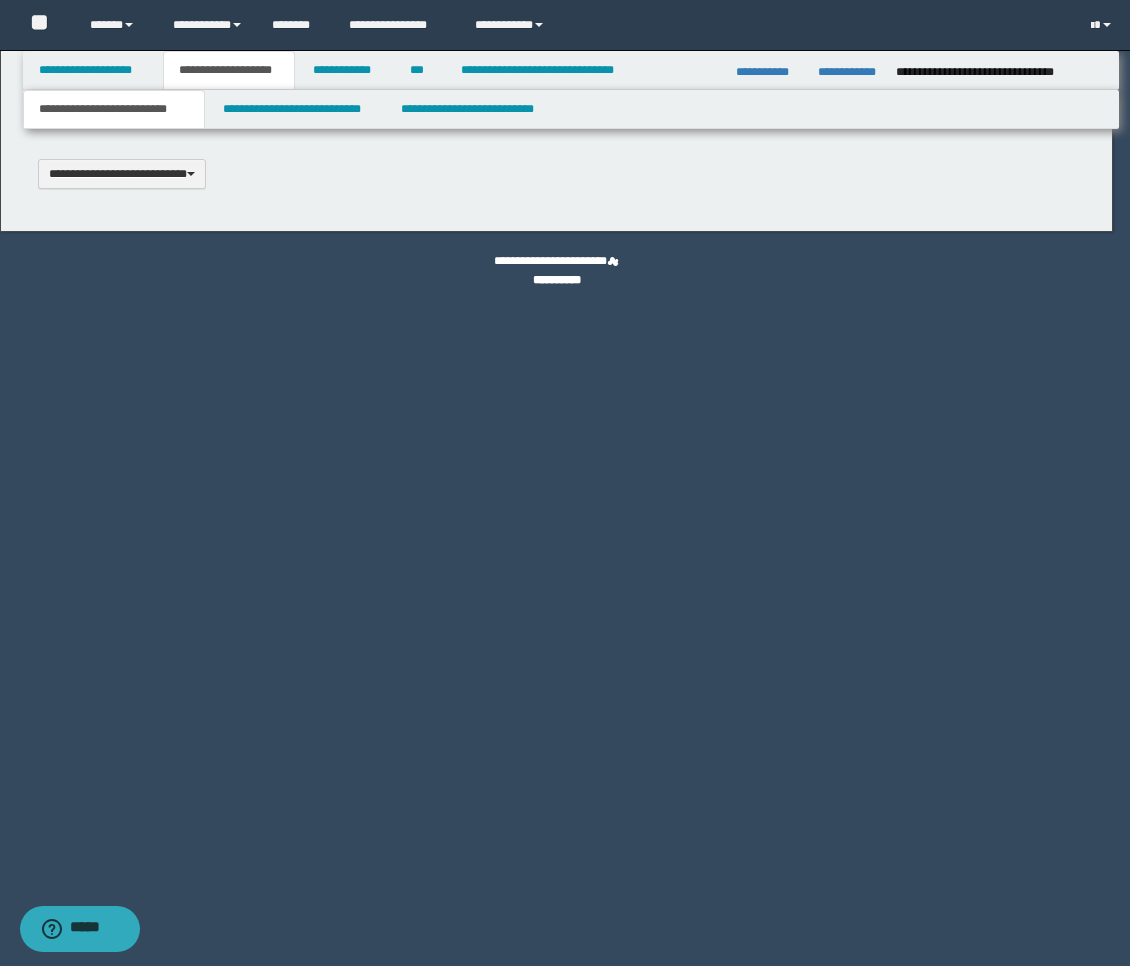 type 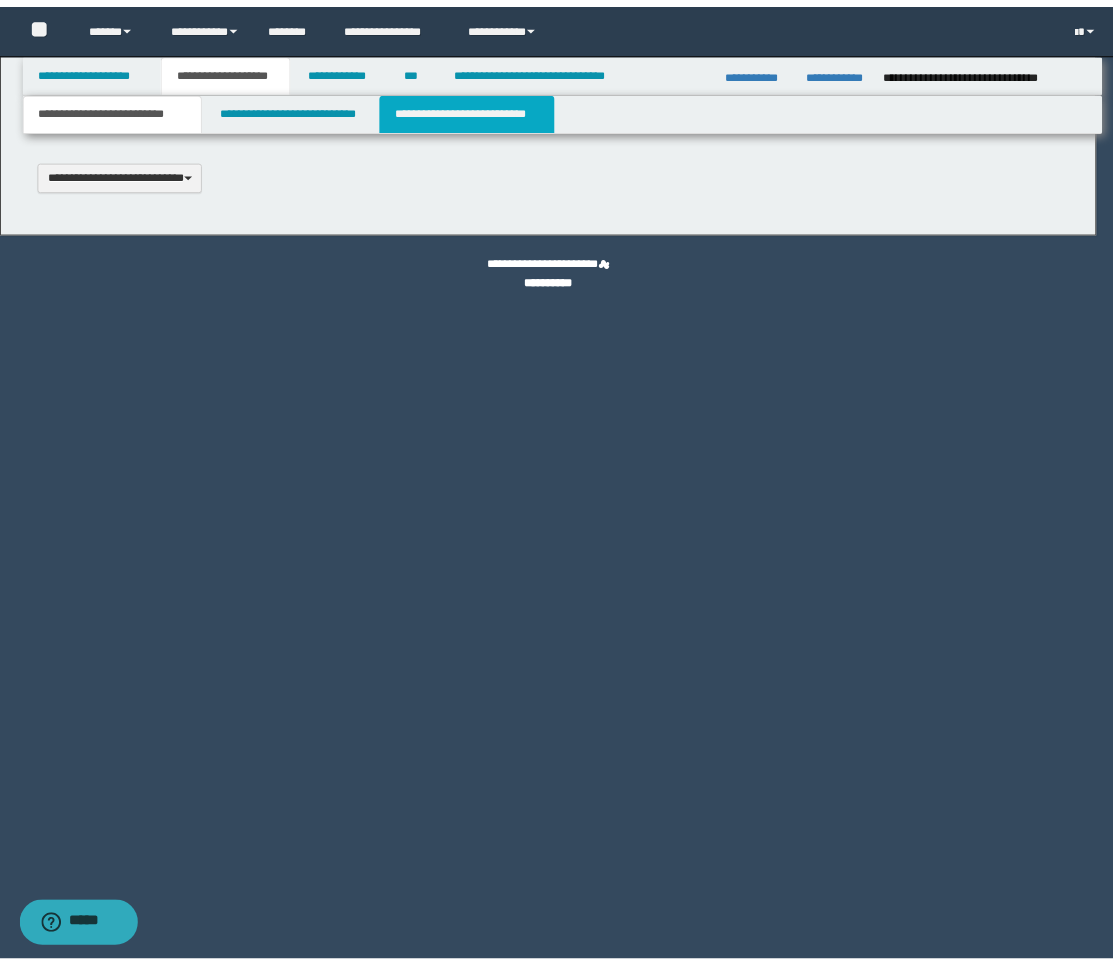 scroll, scrollTop: 0, scrollLeft: 0, axis: both 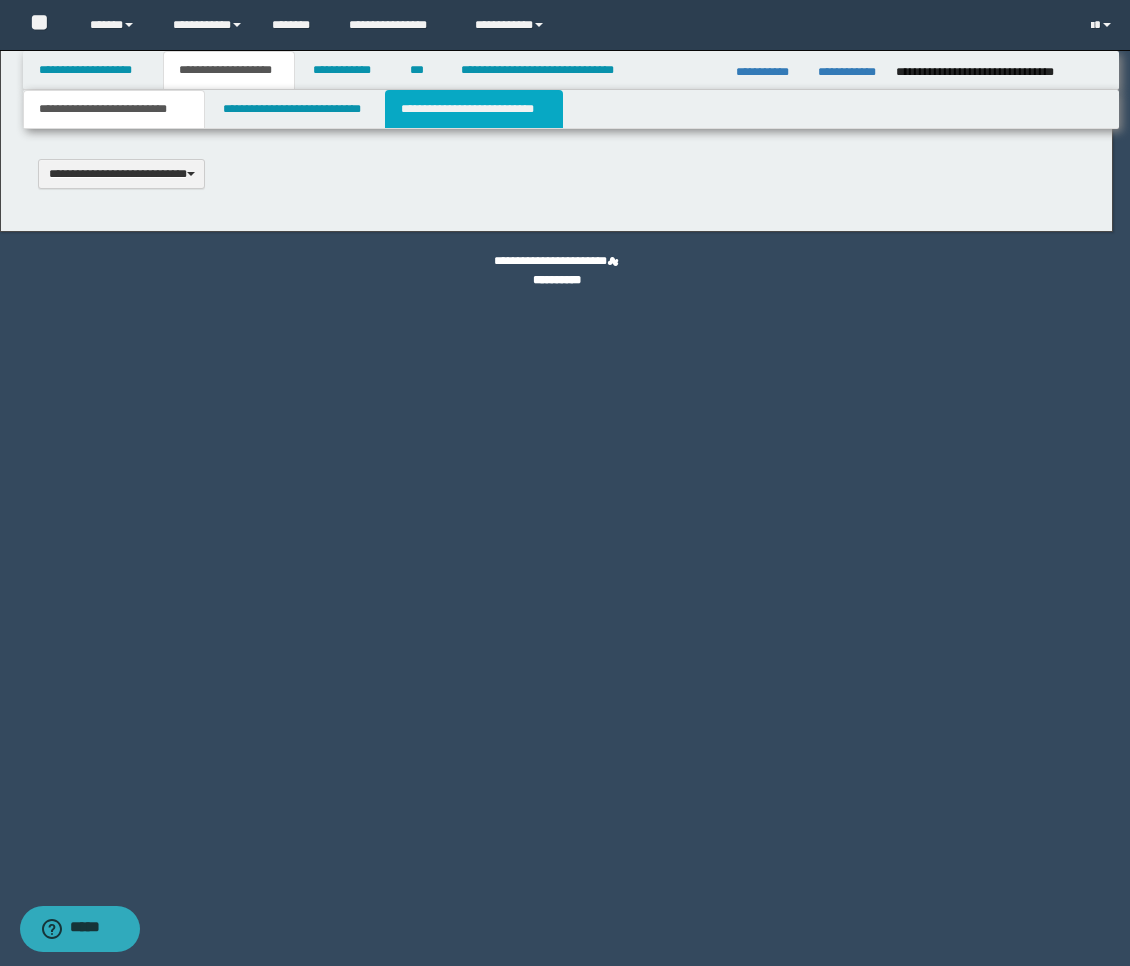 click on "**********" at bounding box center (474, 109) 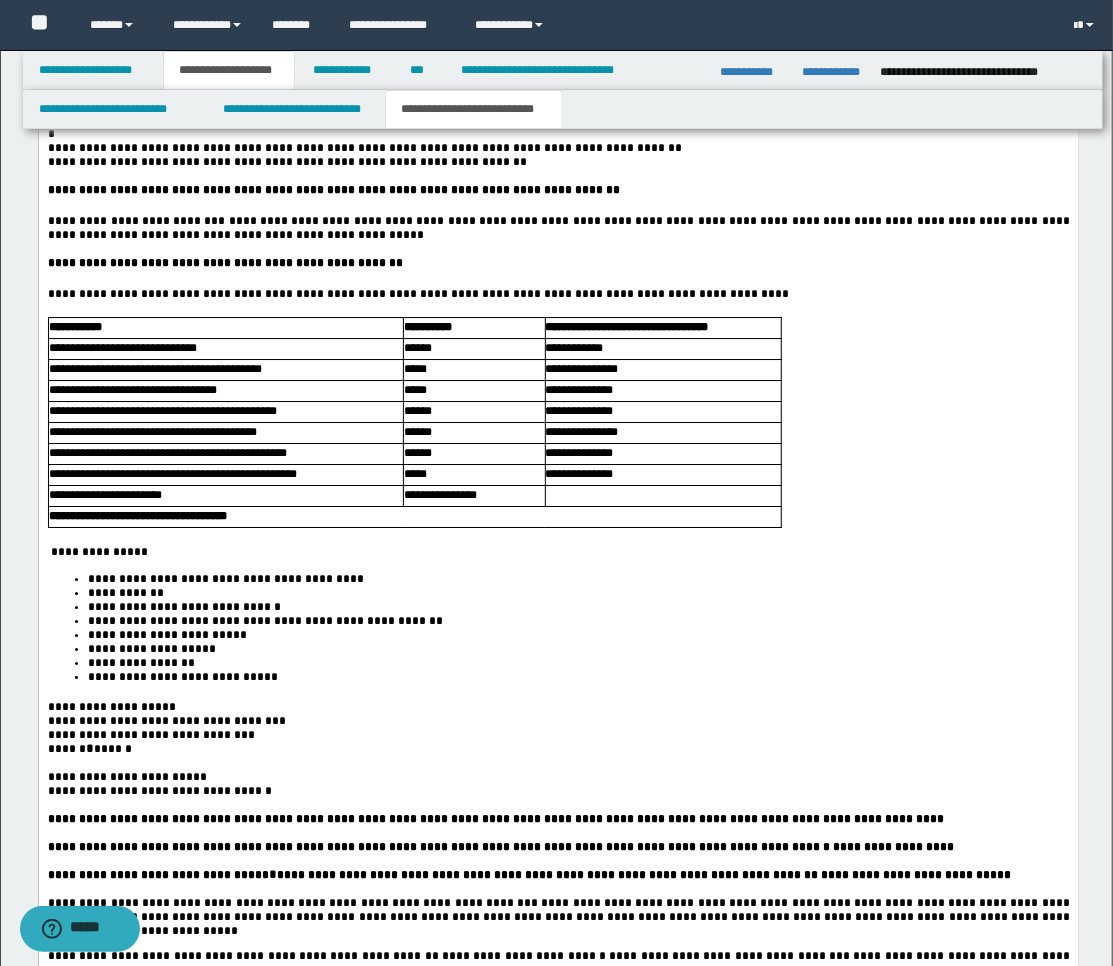 scroll, scrollTop: 2777, scrollLeft: 0, axis: vertical 